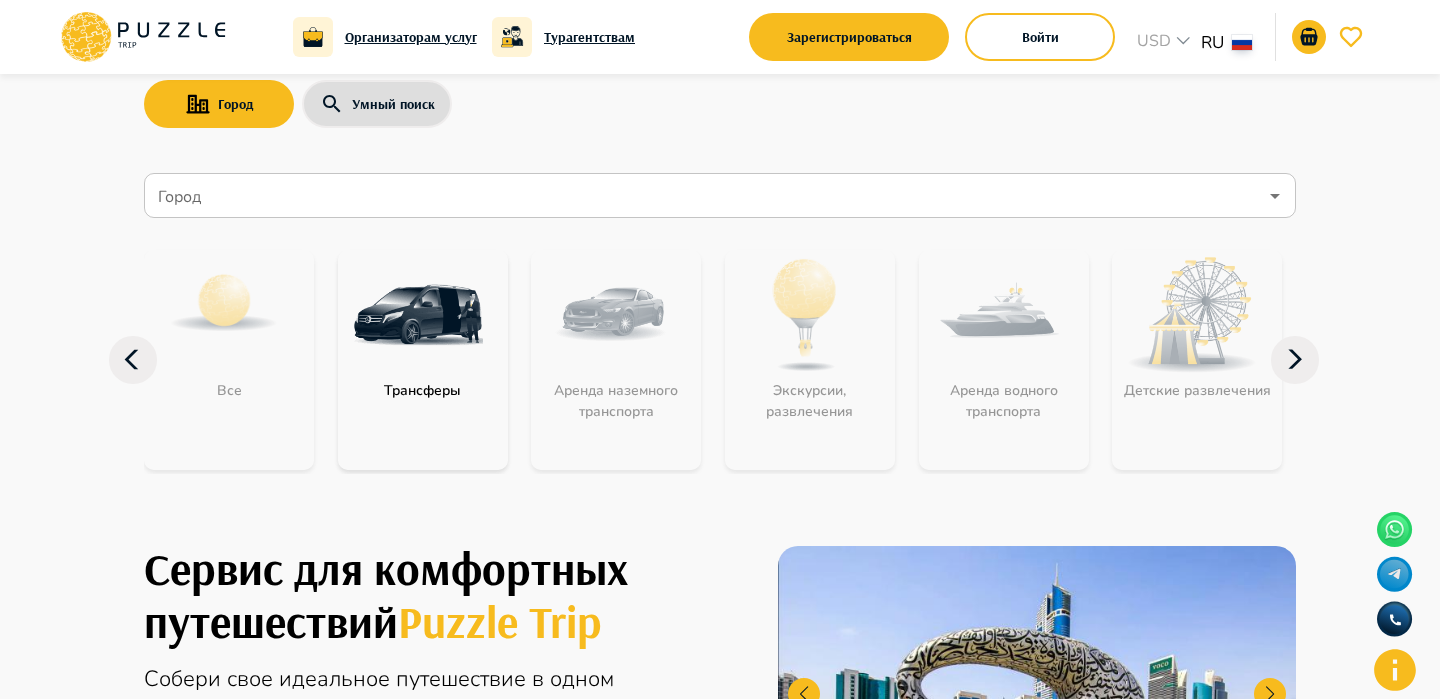 scroll, scrollTop: 73, scrollLeft: 0, axis: vertical 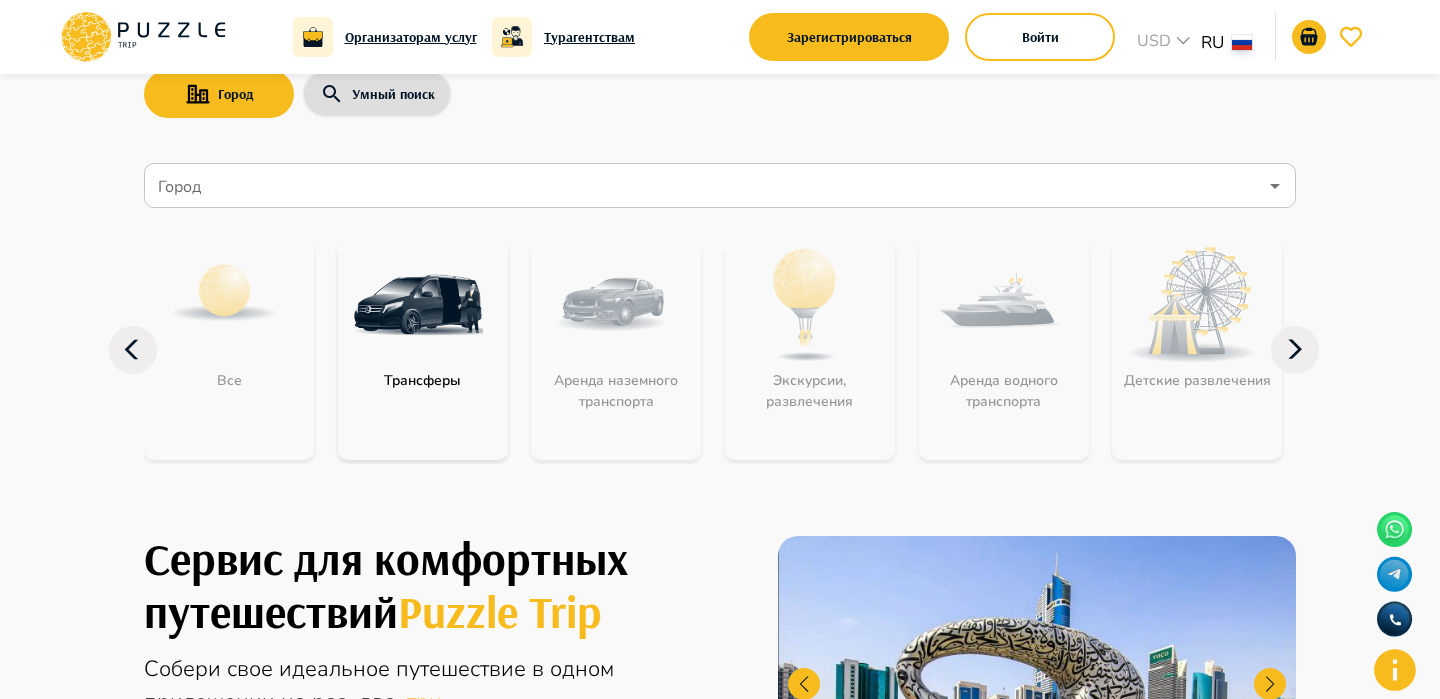 click at bounding box center (418, 305) 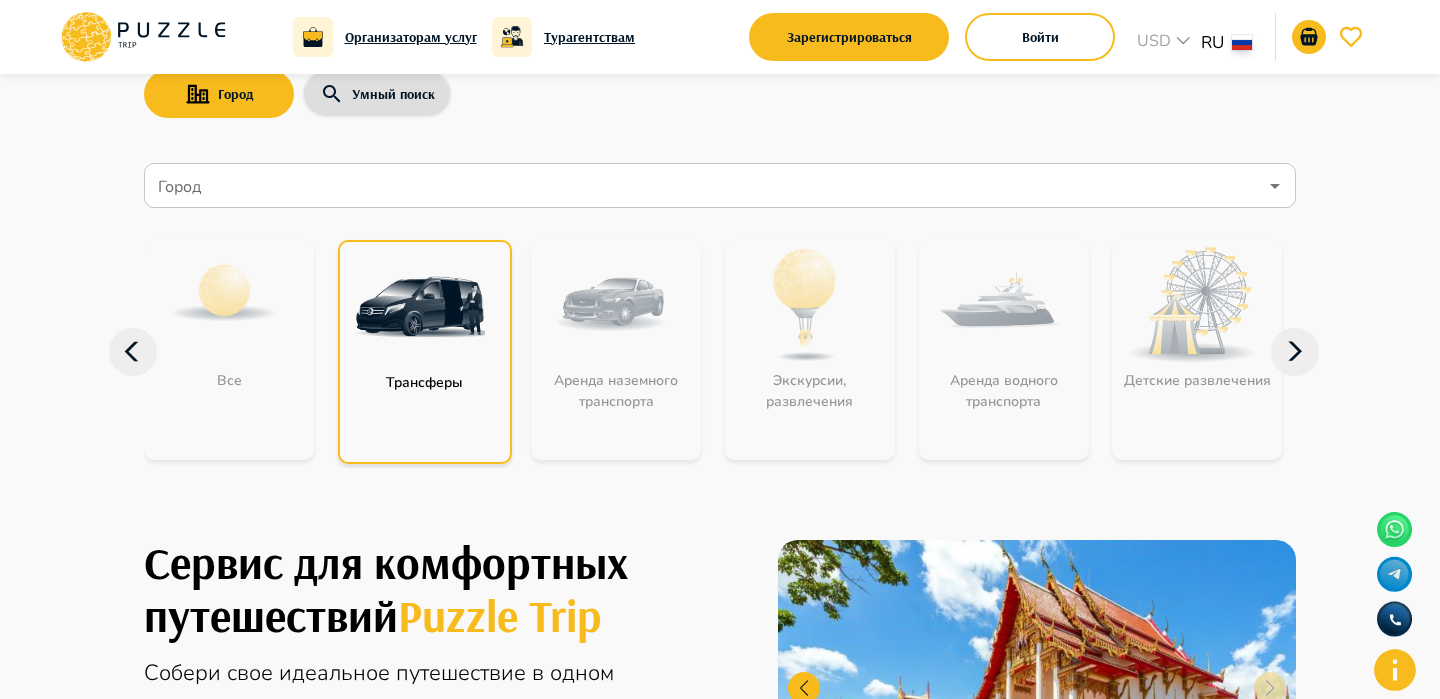 scroll, scrollTop: 0, scrollLeft: 0, axis: both 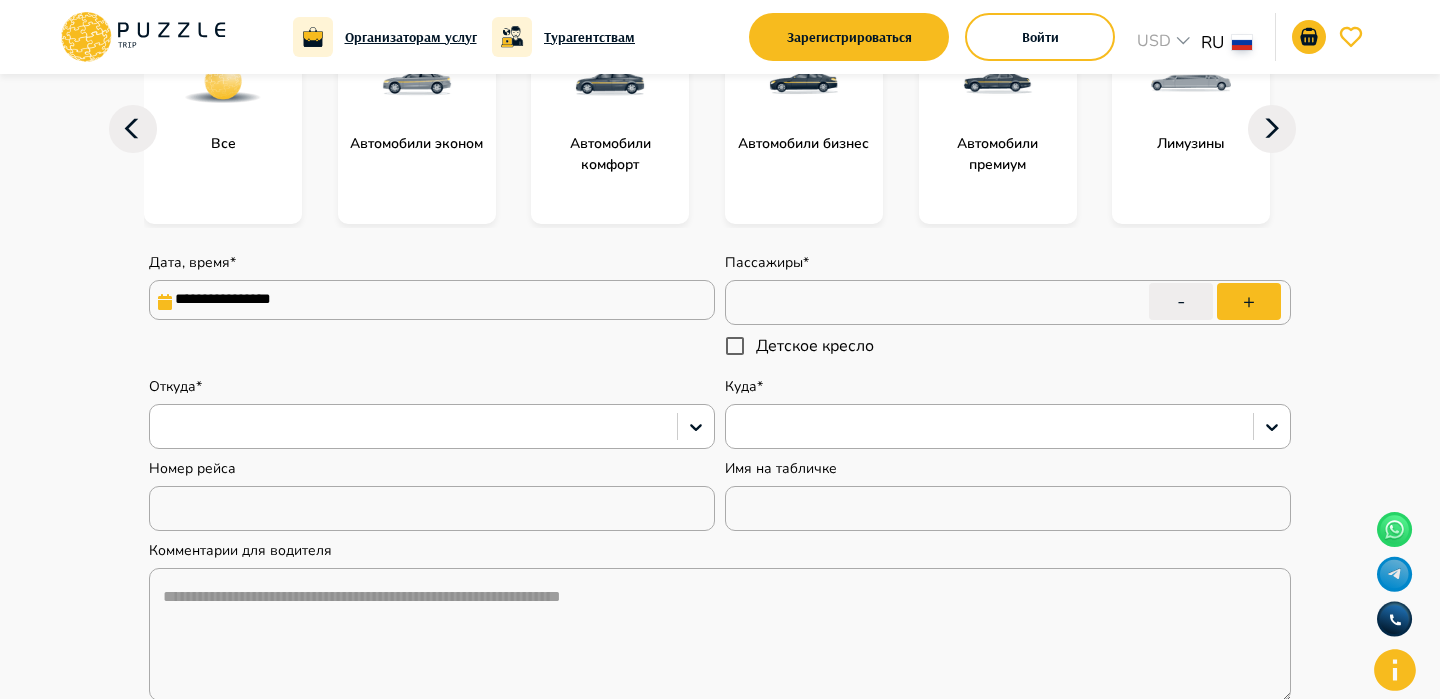 type on "*" 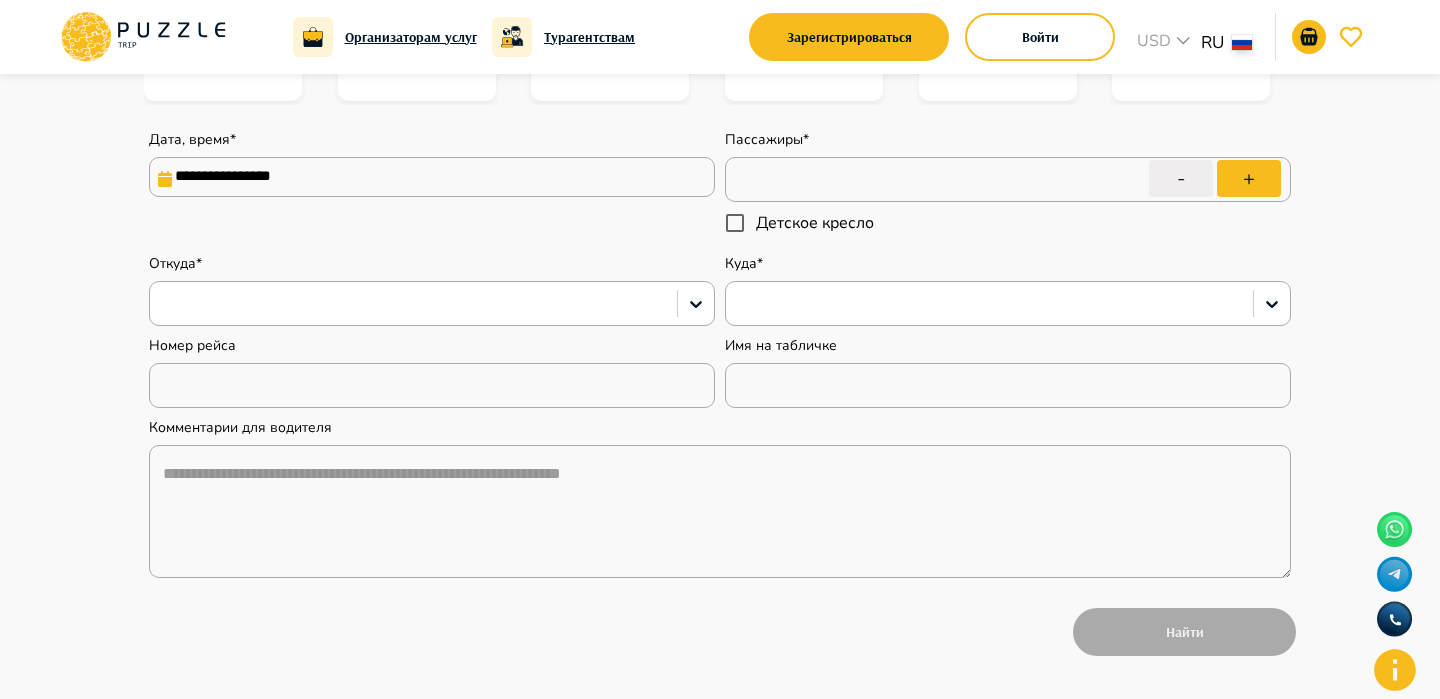 scroll, scrollTop: 425, scrollLeft: 0, axis: vertical 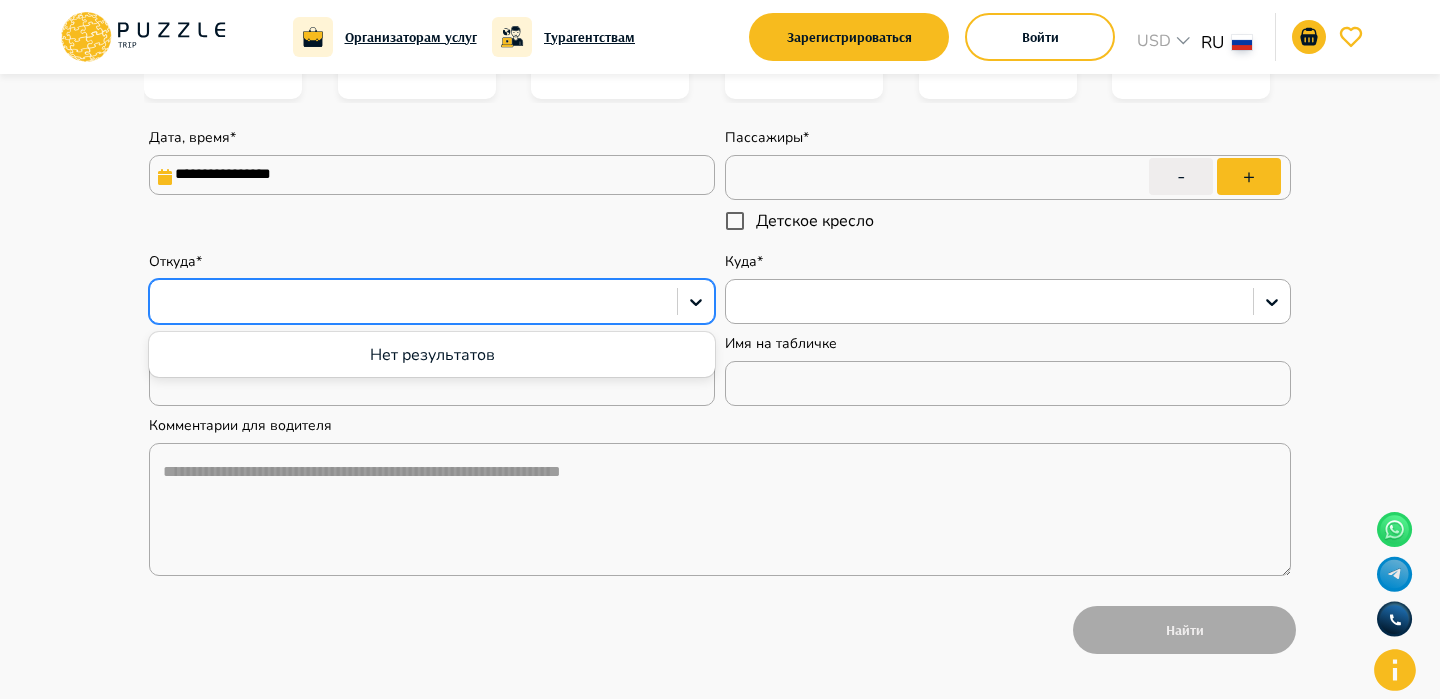 click at bounding box center (413, 302) 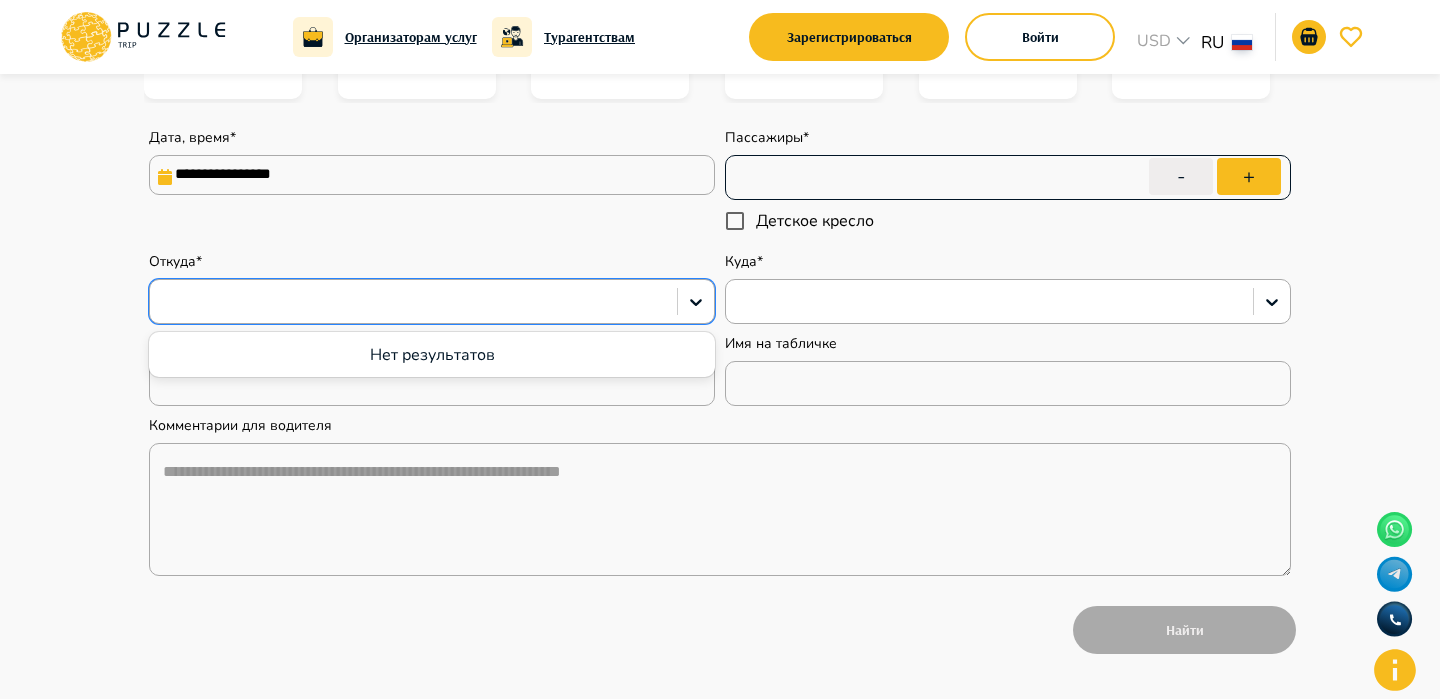 click on "*" at bounding box center (1008, 178) 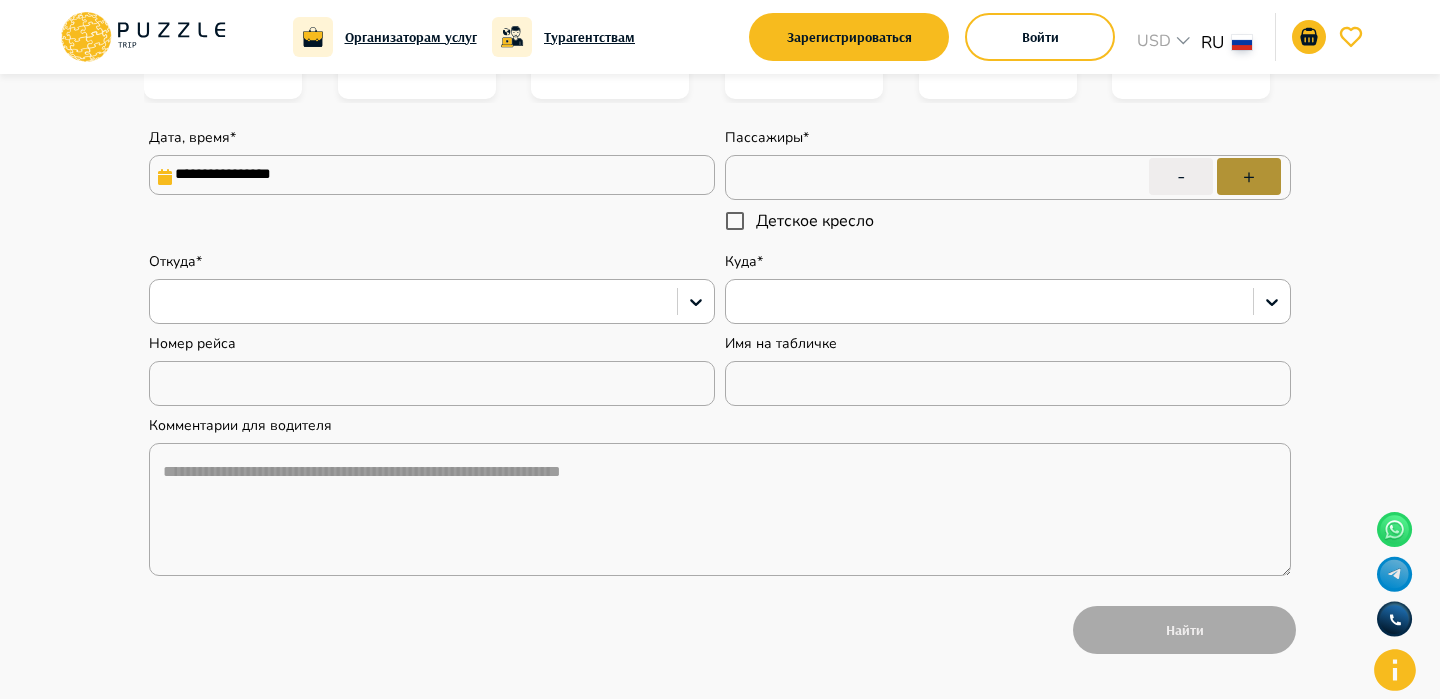 click on "+" at bounding box center (1249, 176) 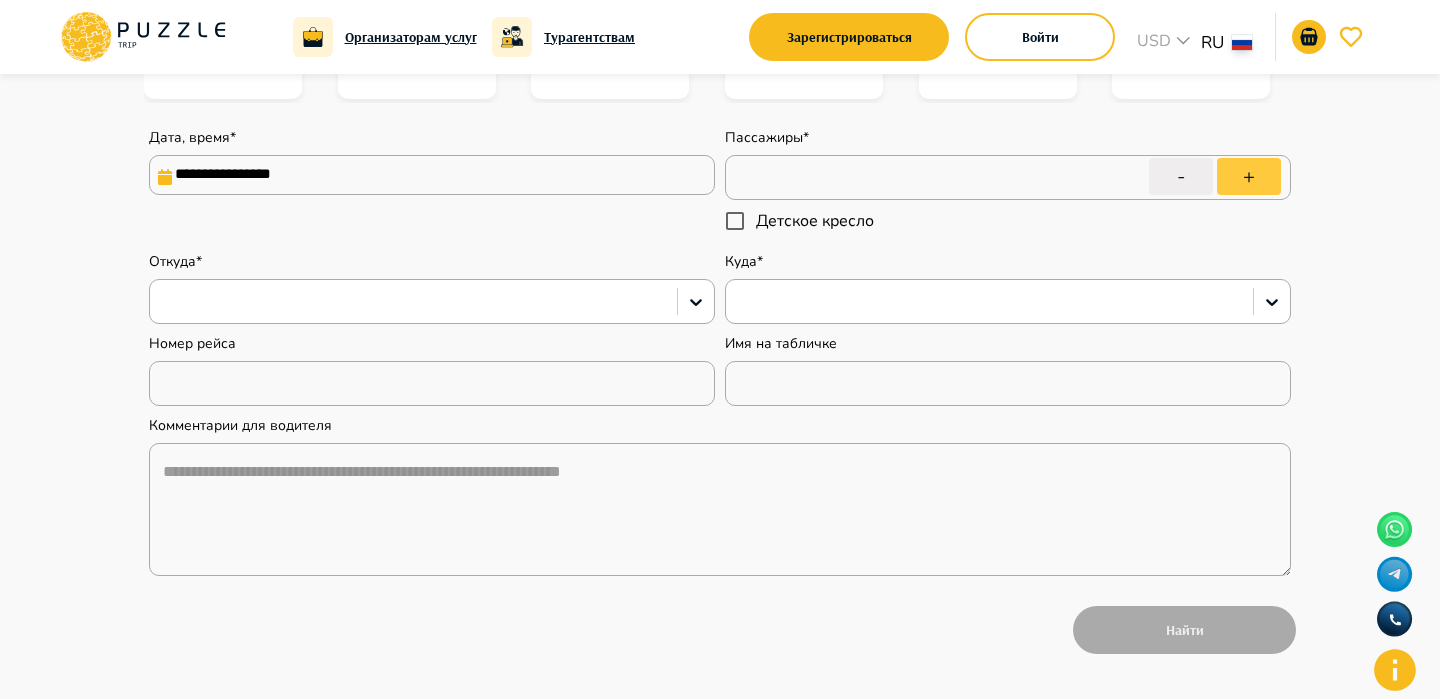 click on "+" at bounding box center [1249, 176] 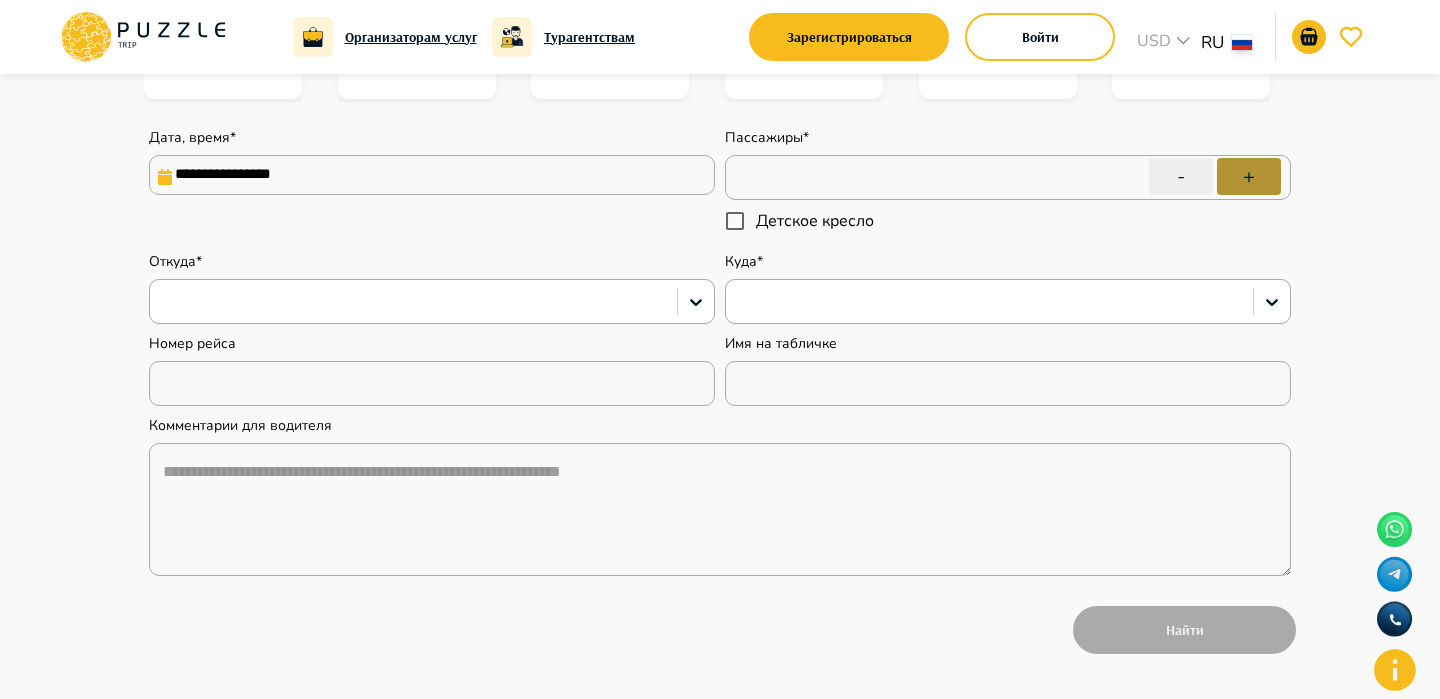 click on "+" at bounding box center [1249, 176] 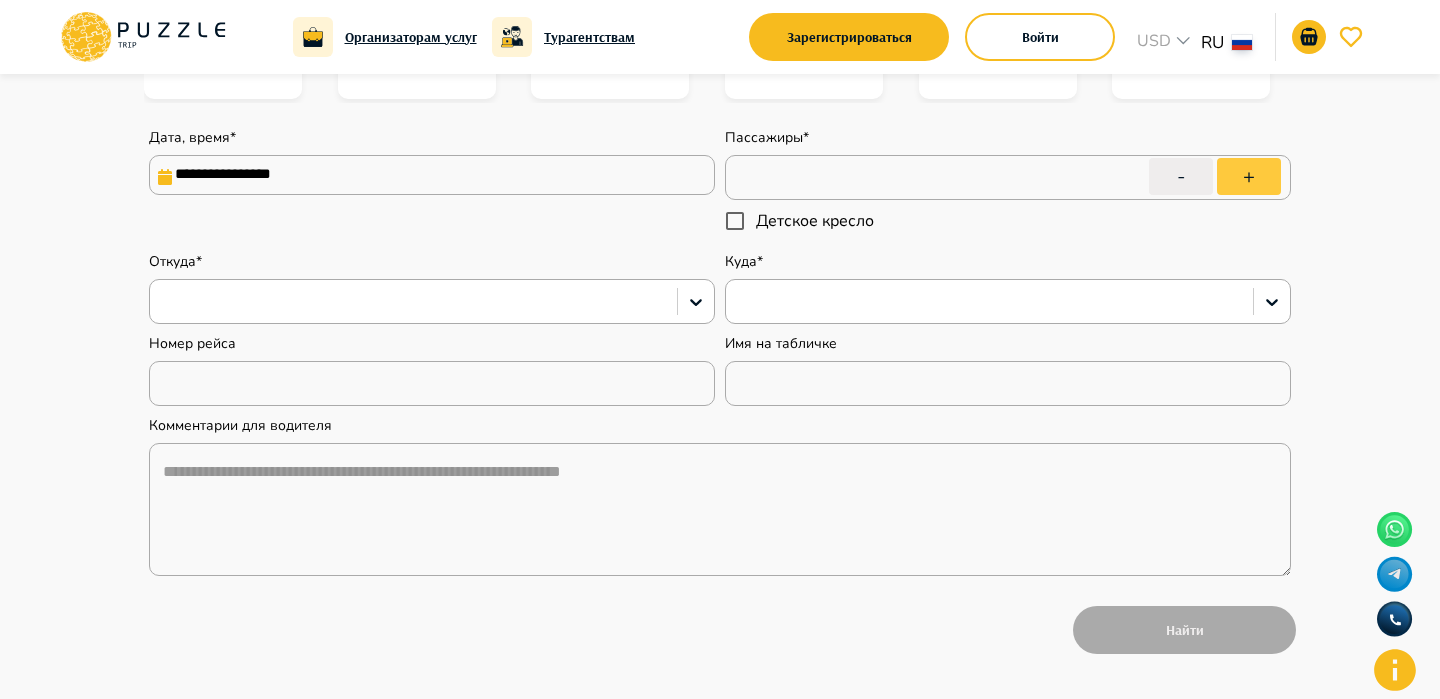 click on "+" at bounding box center (1249, 176) 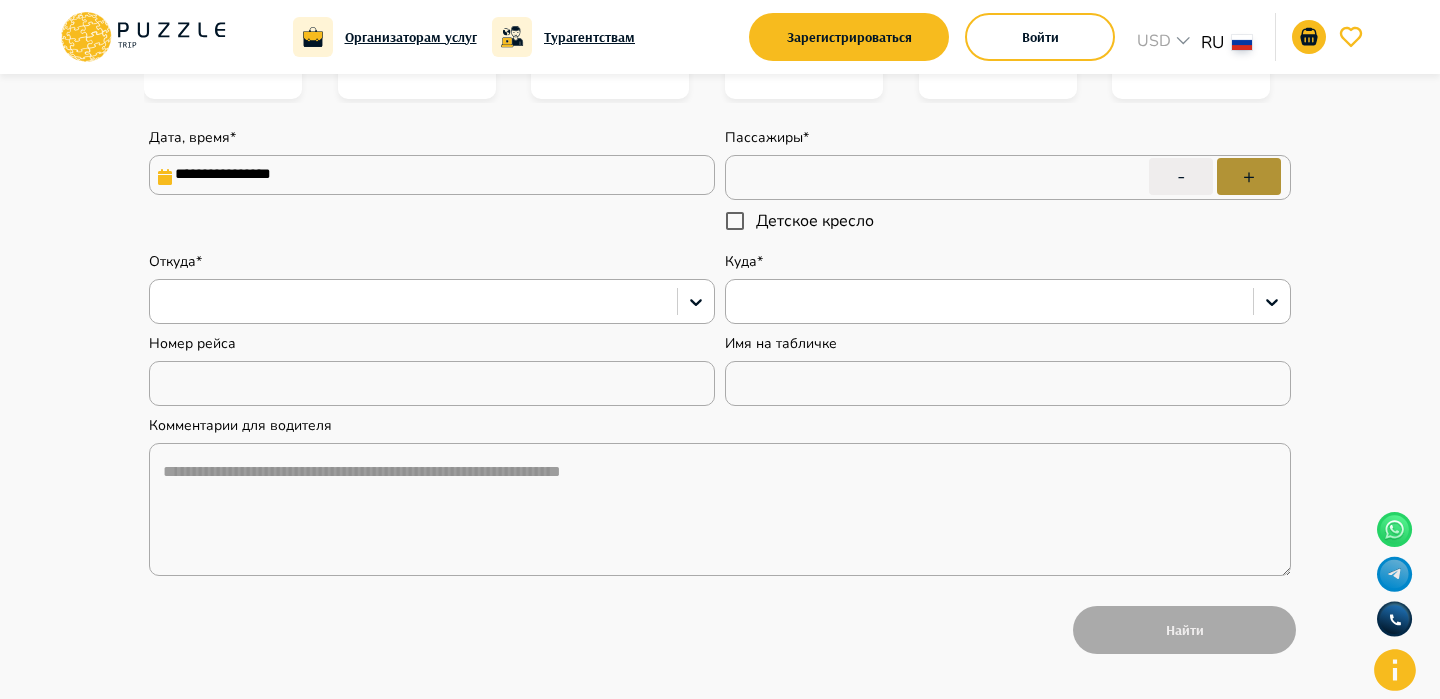 click on "+" at bounding box center (1249, 176) 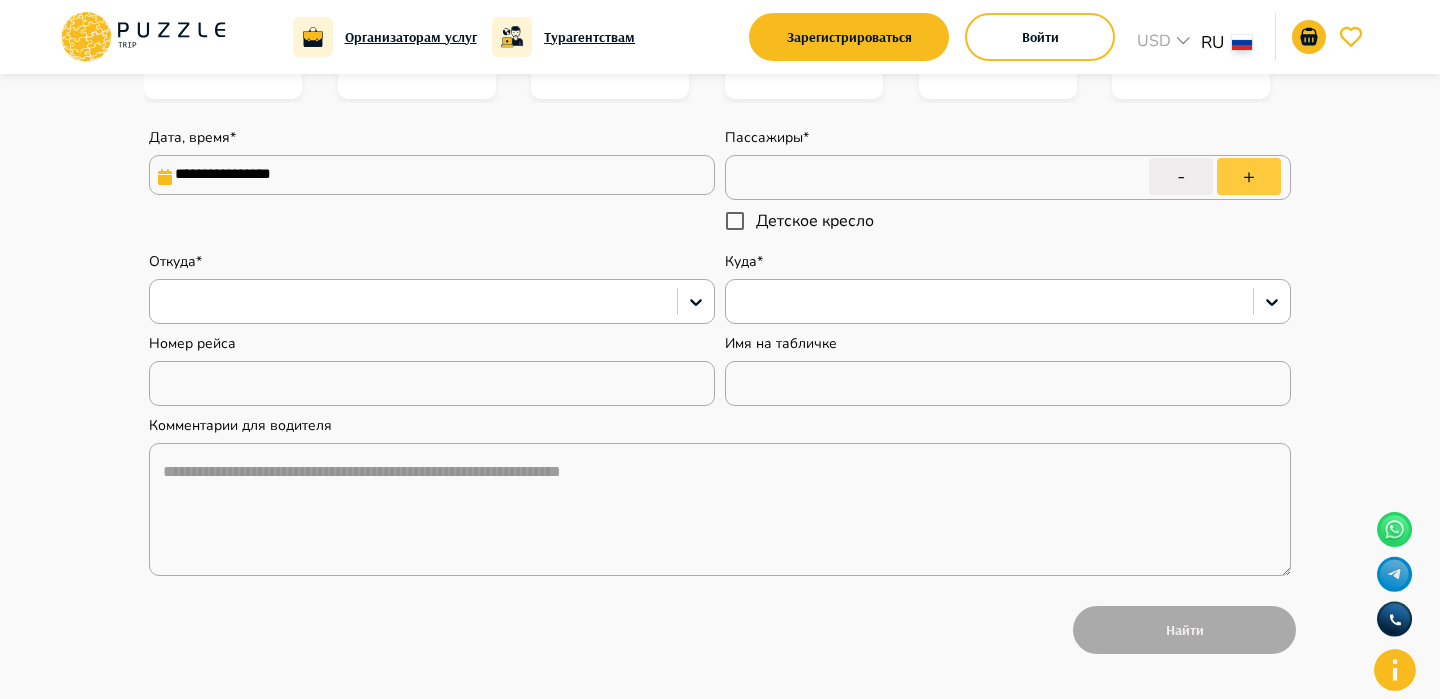 type on "*" 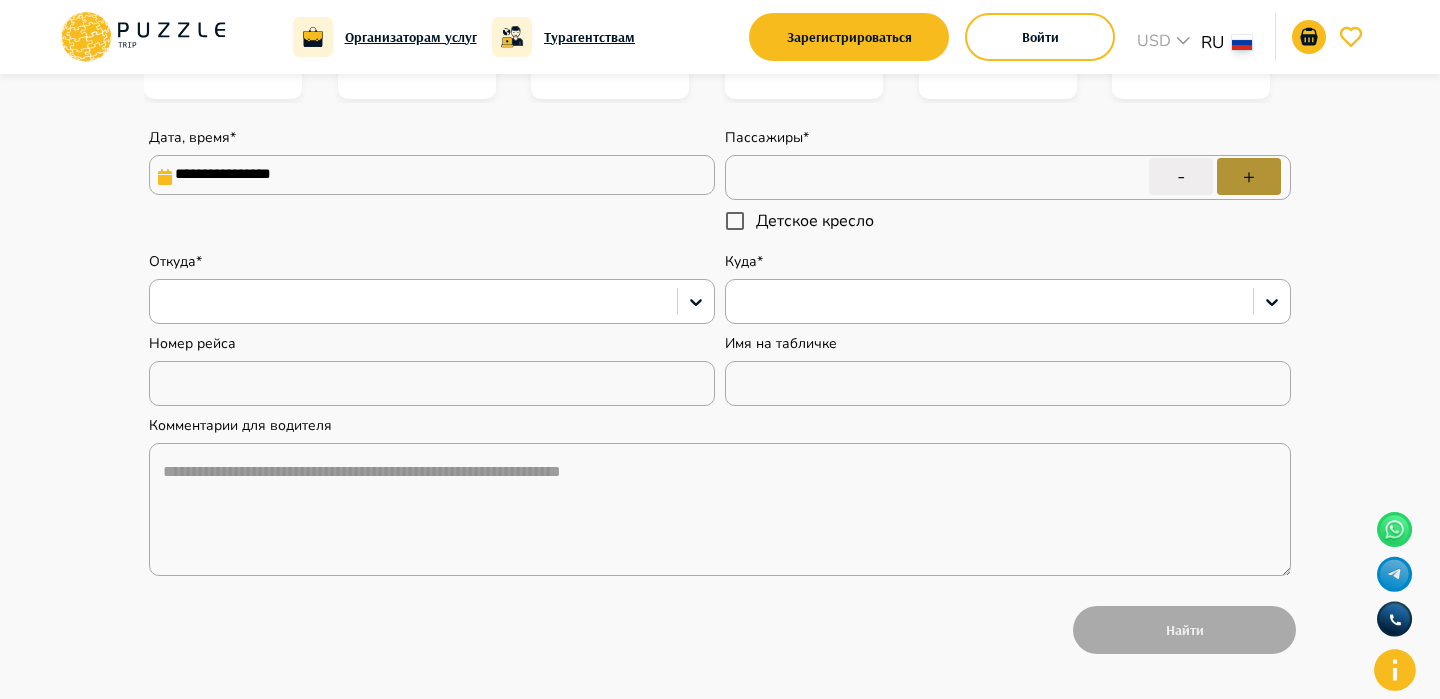 type on "*" 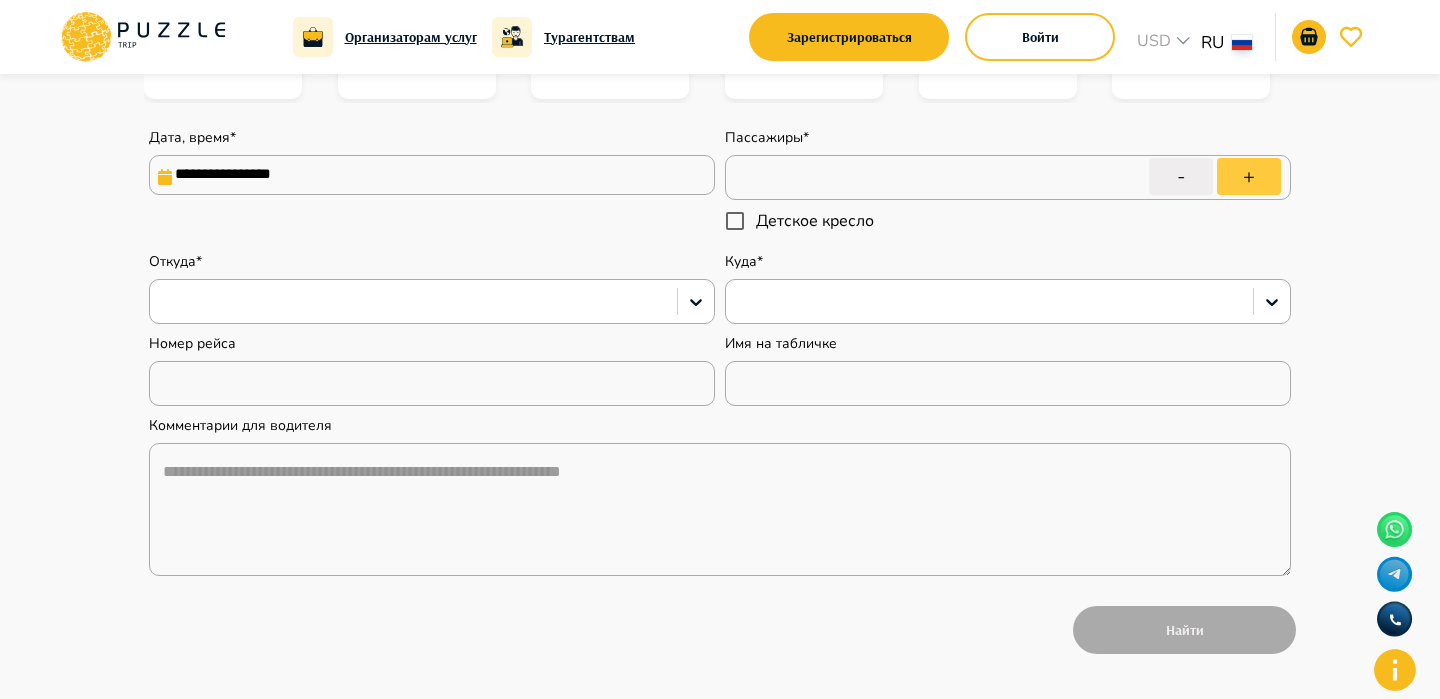 click on "+" at bounding box center (1249, 176) 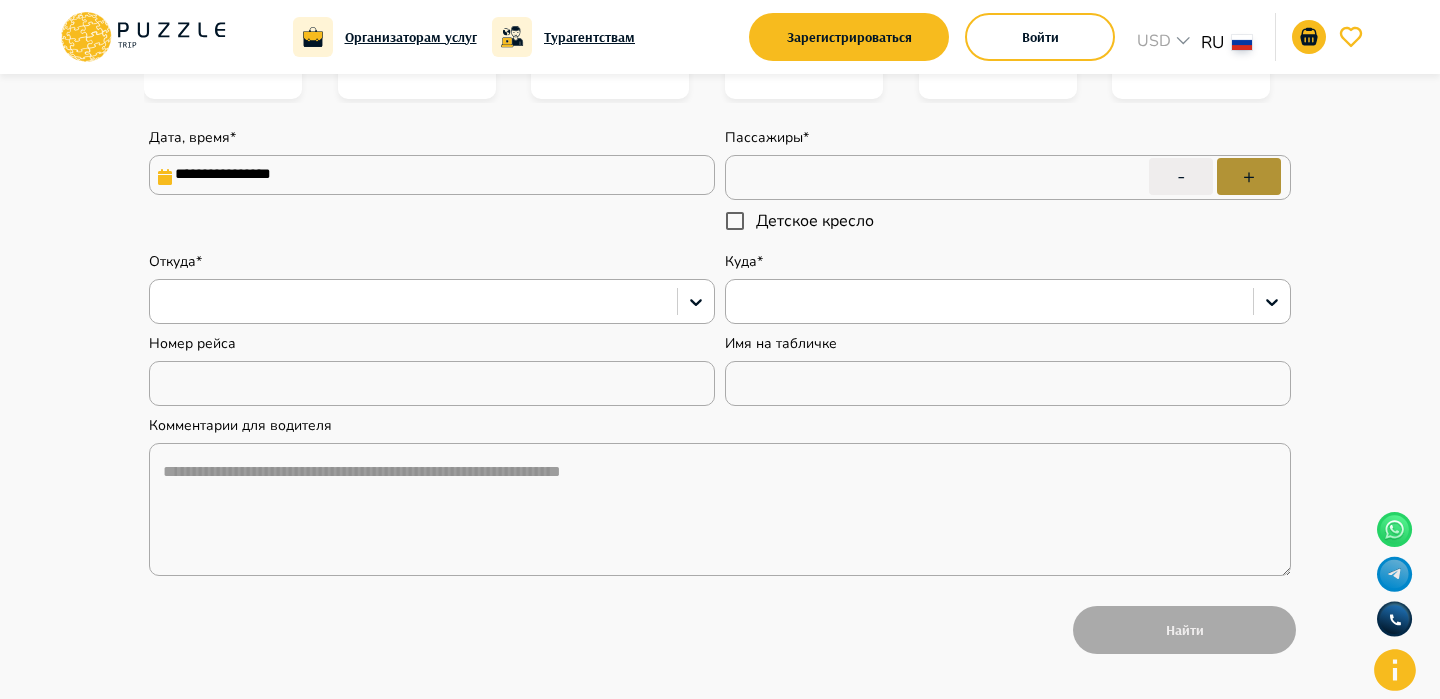 click on "+" at bounding box center (1249, 176) 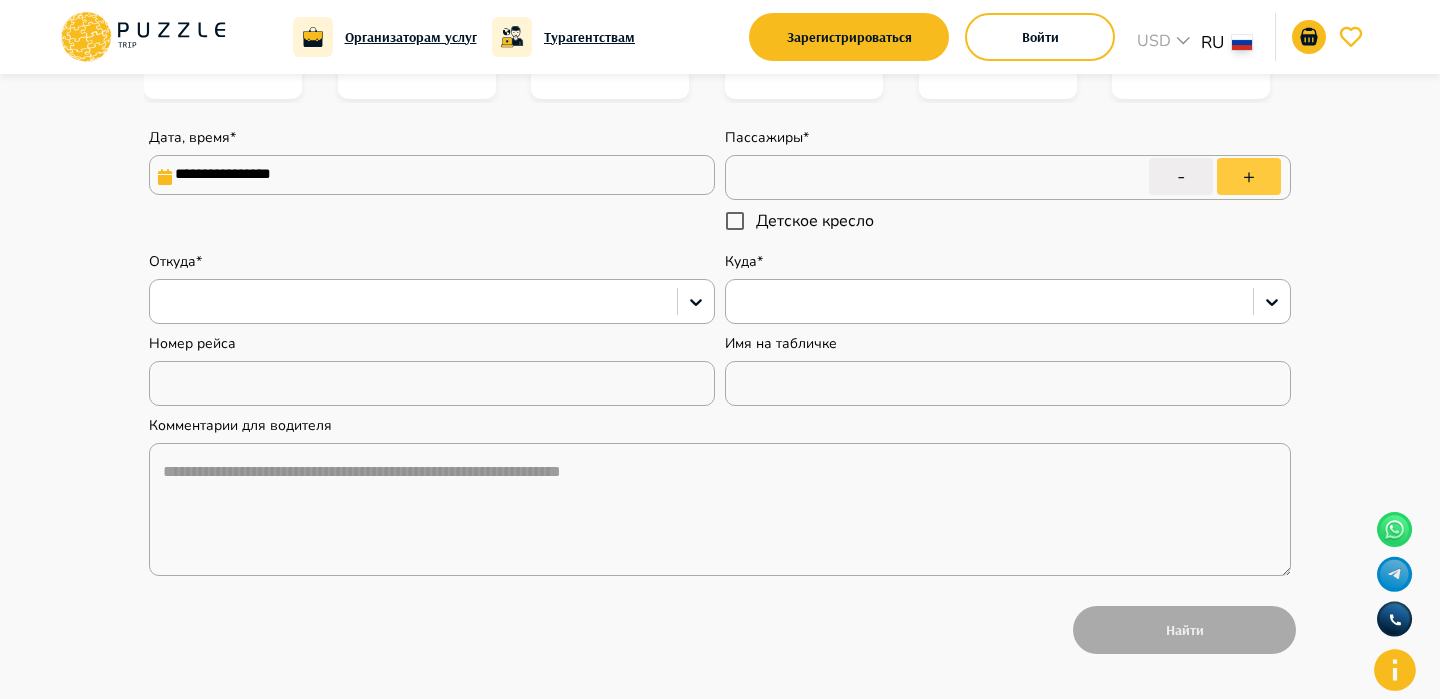 type on "*" 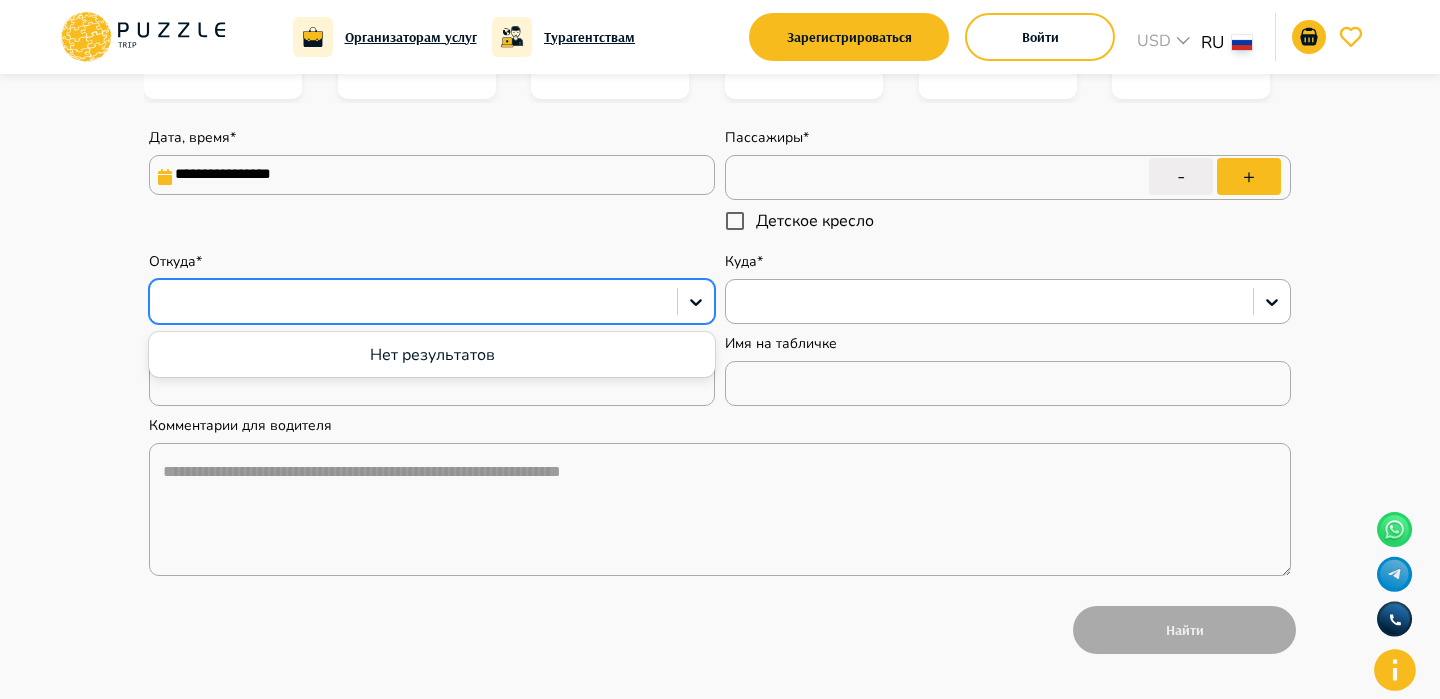 click at bounding box center [413, 302] 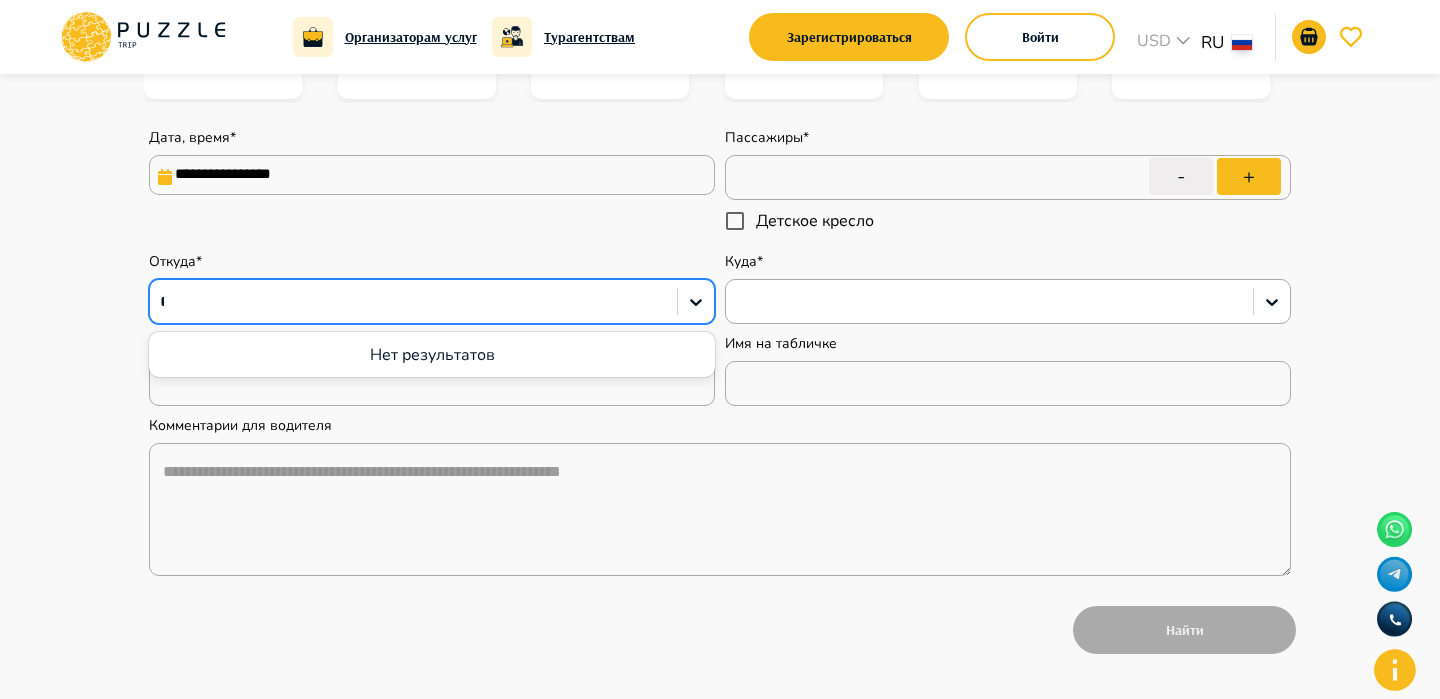 type on "*" 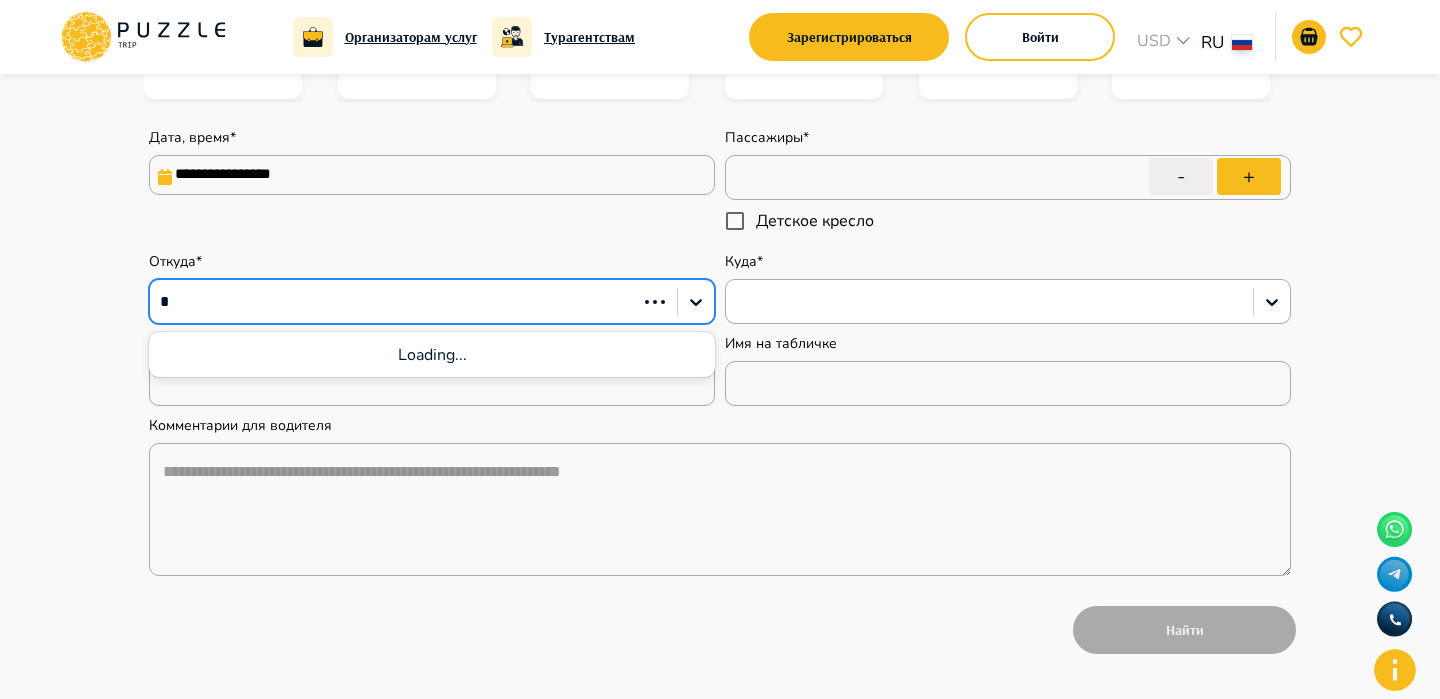 type on "**" 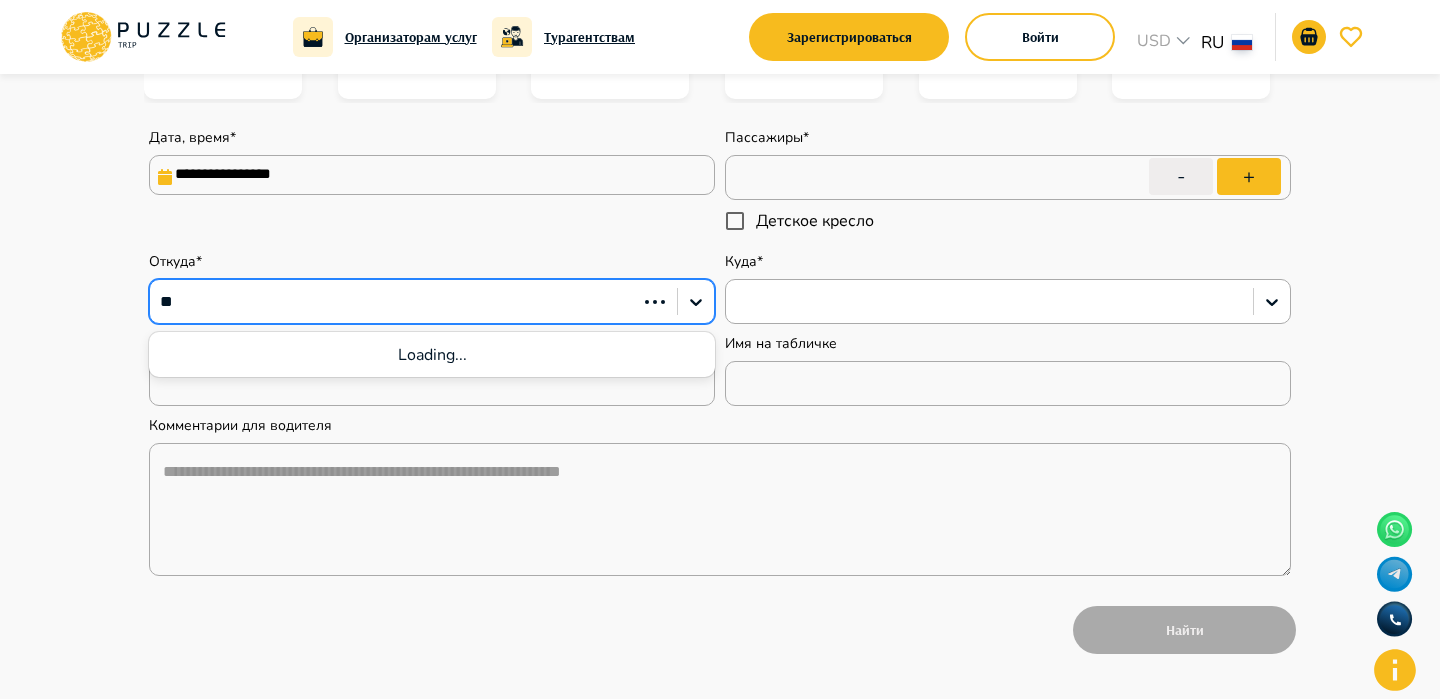 type on "*" 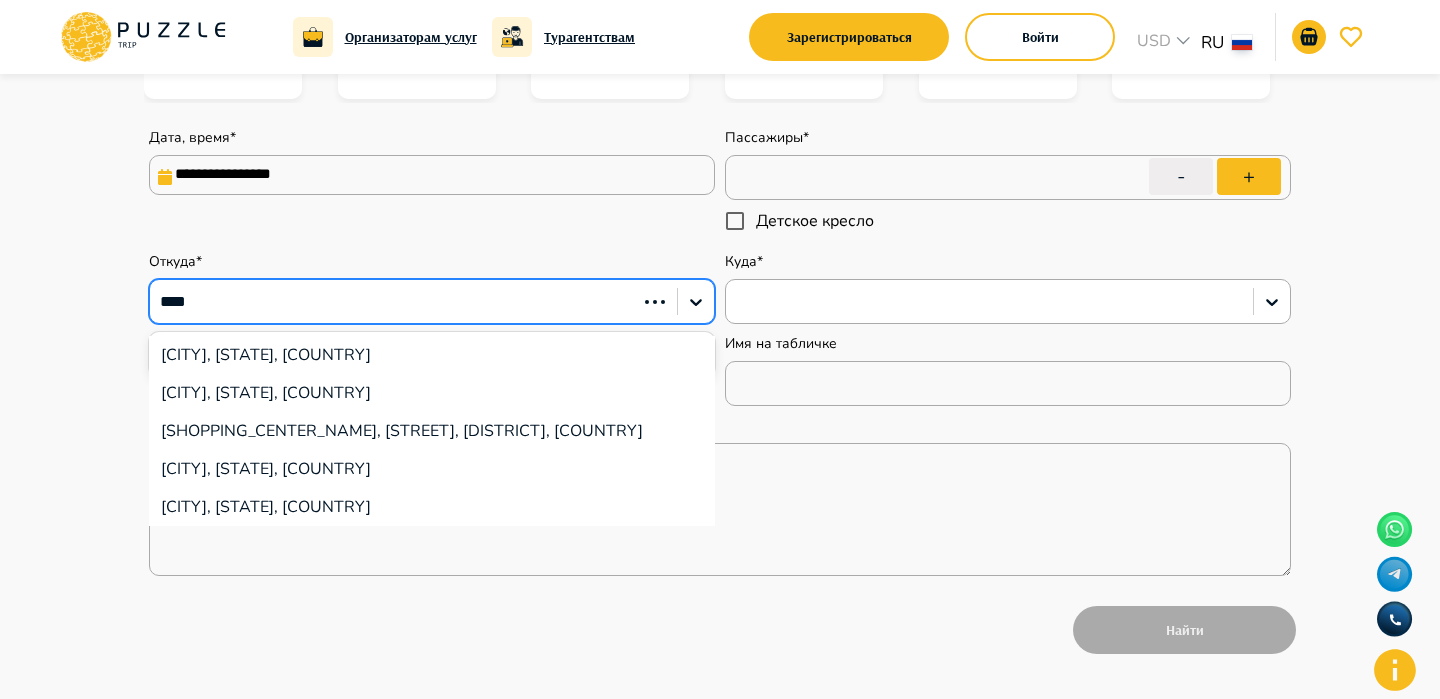 type on "*****" 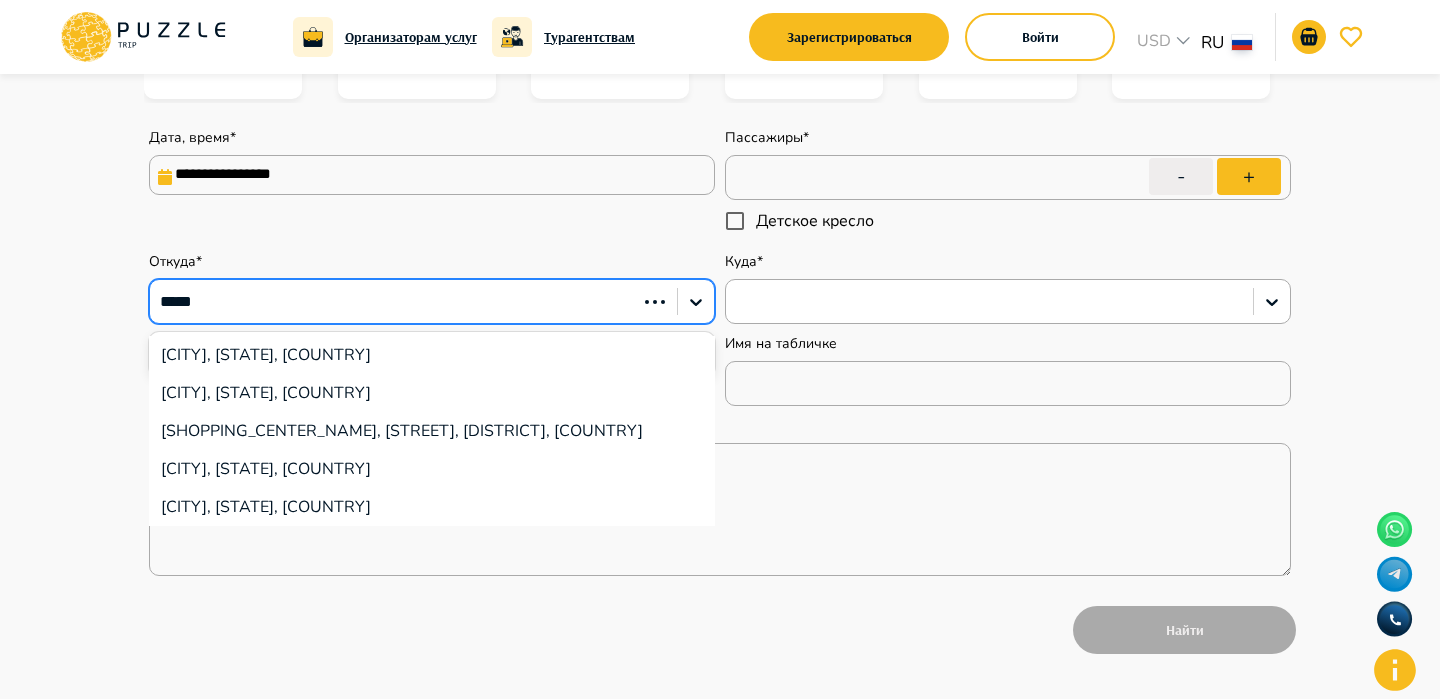 type on "*" 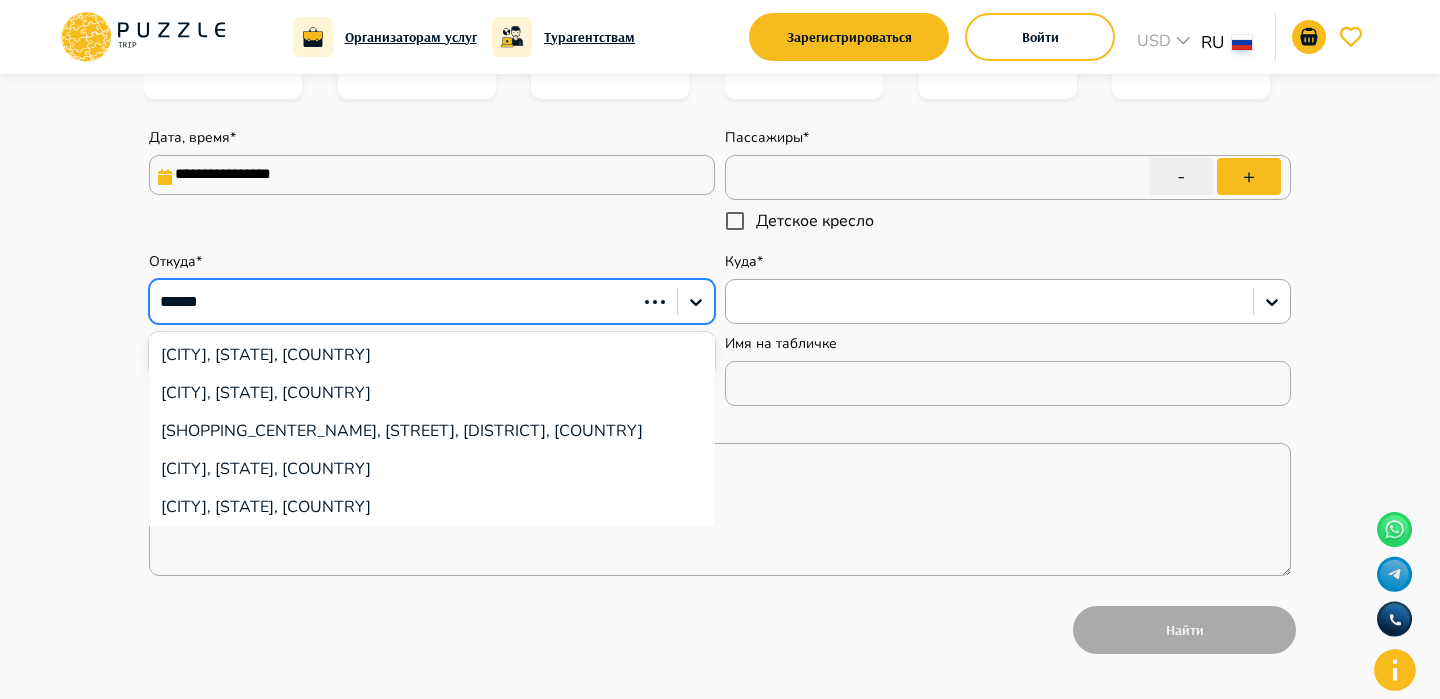 type on "*" 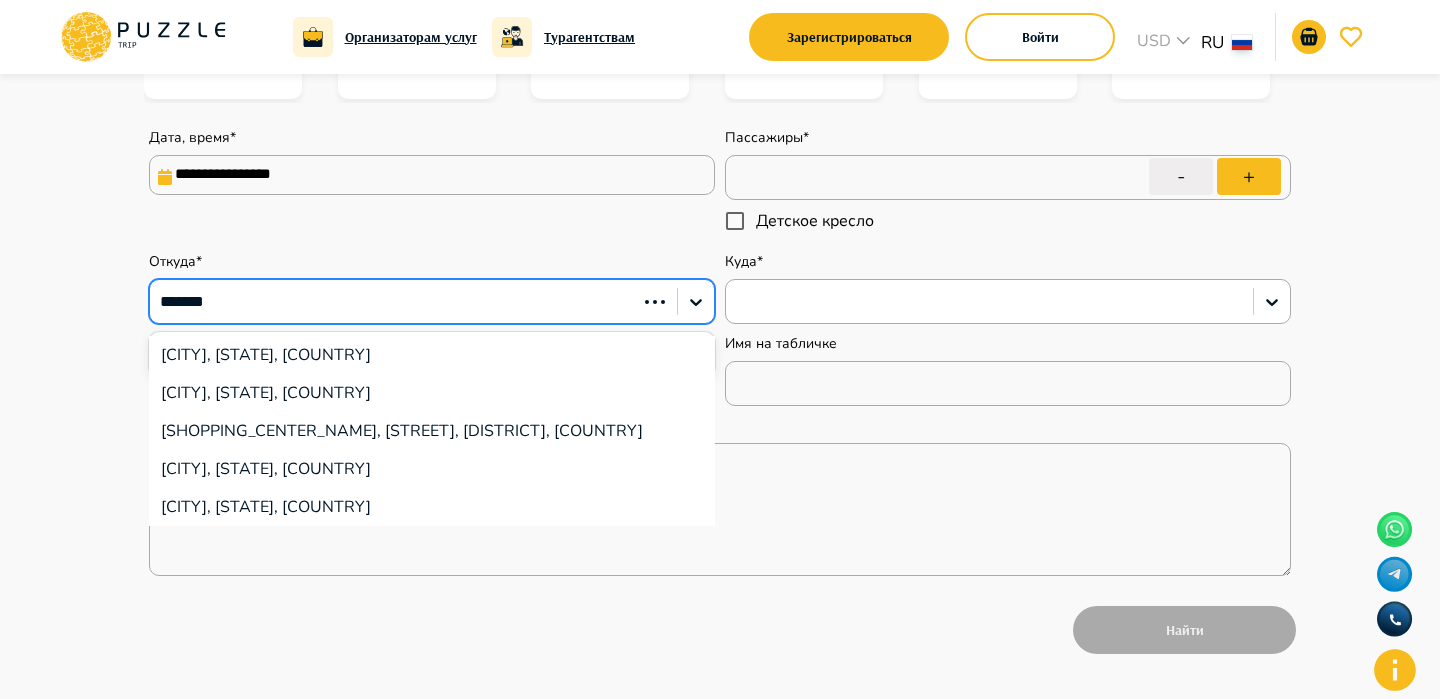 type on "********" 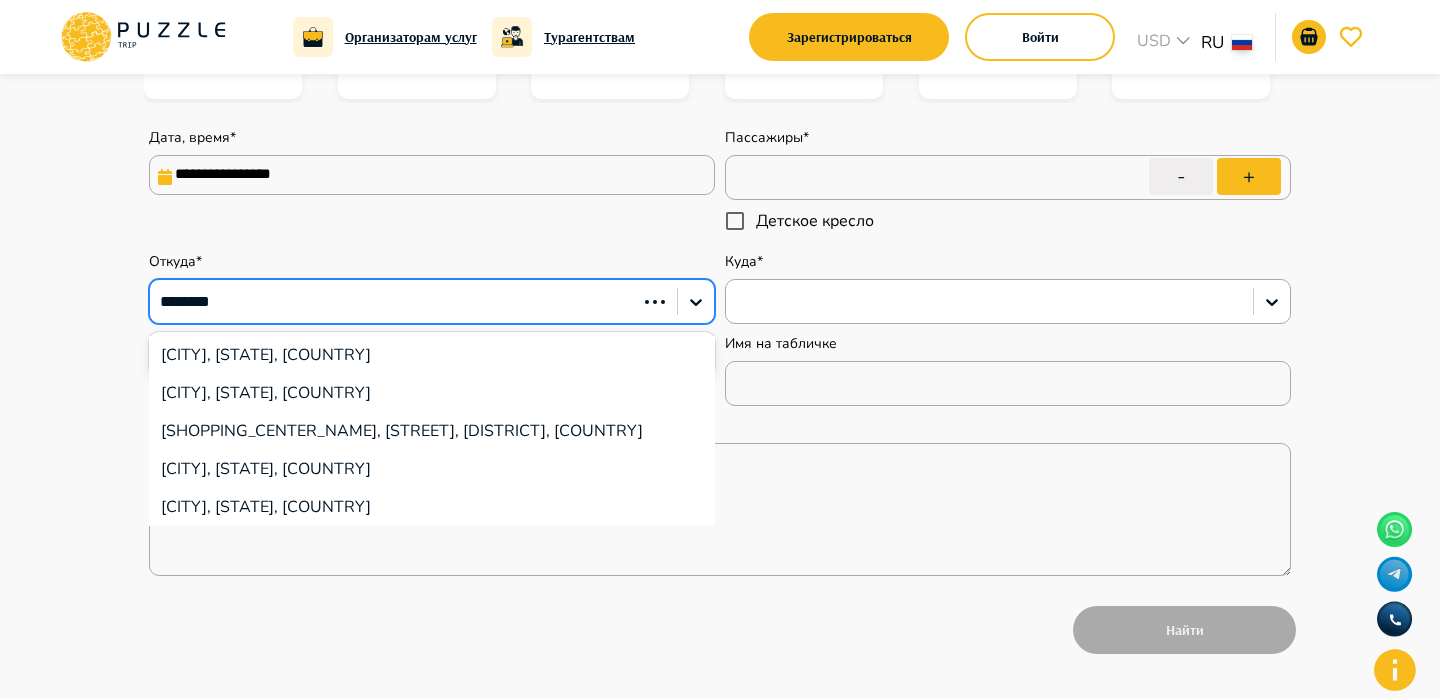 type on "*" 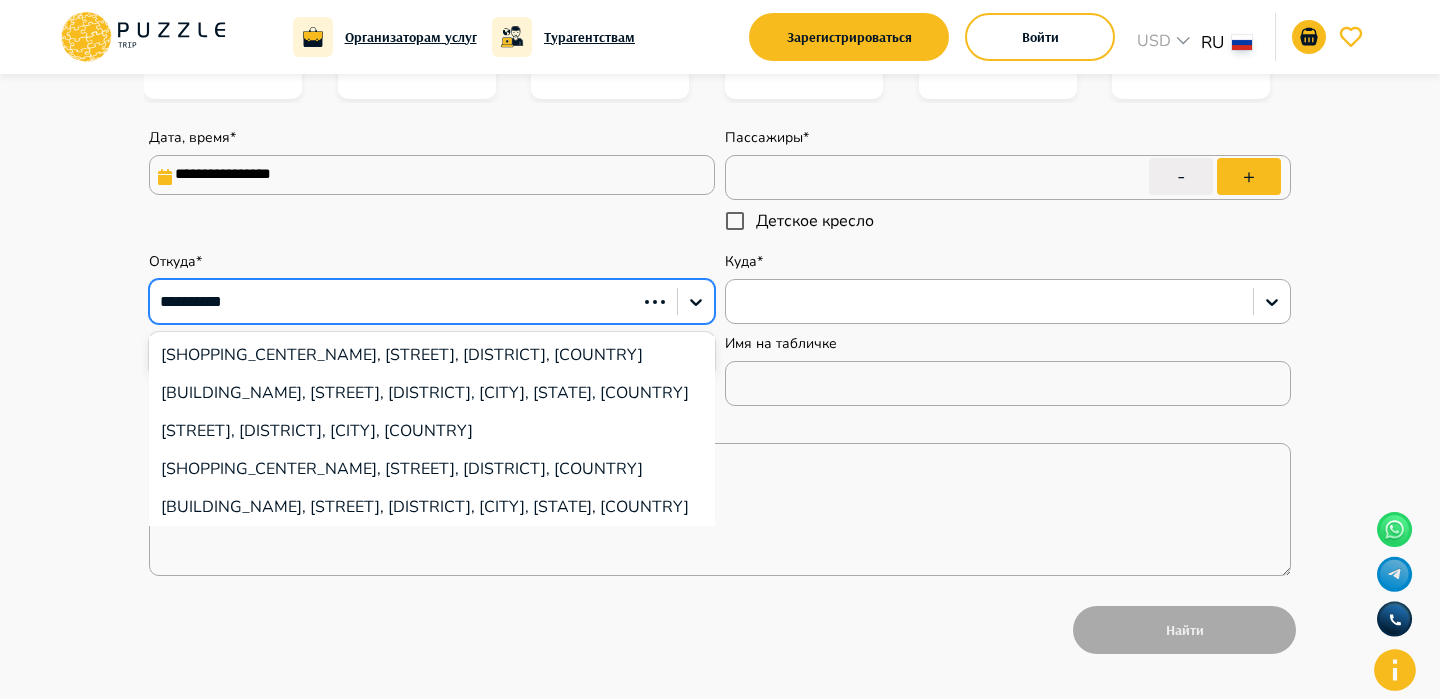 type on "**********" 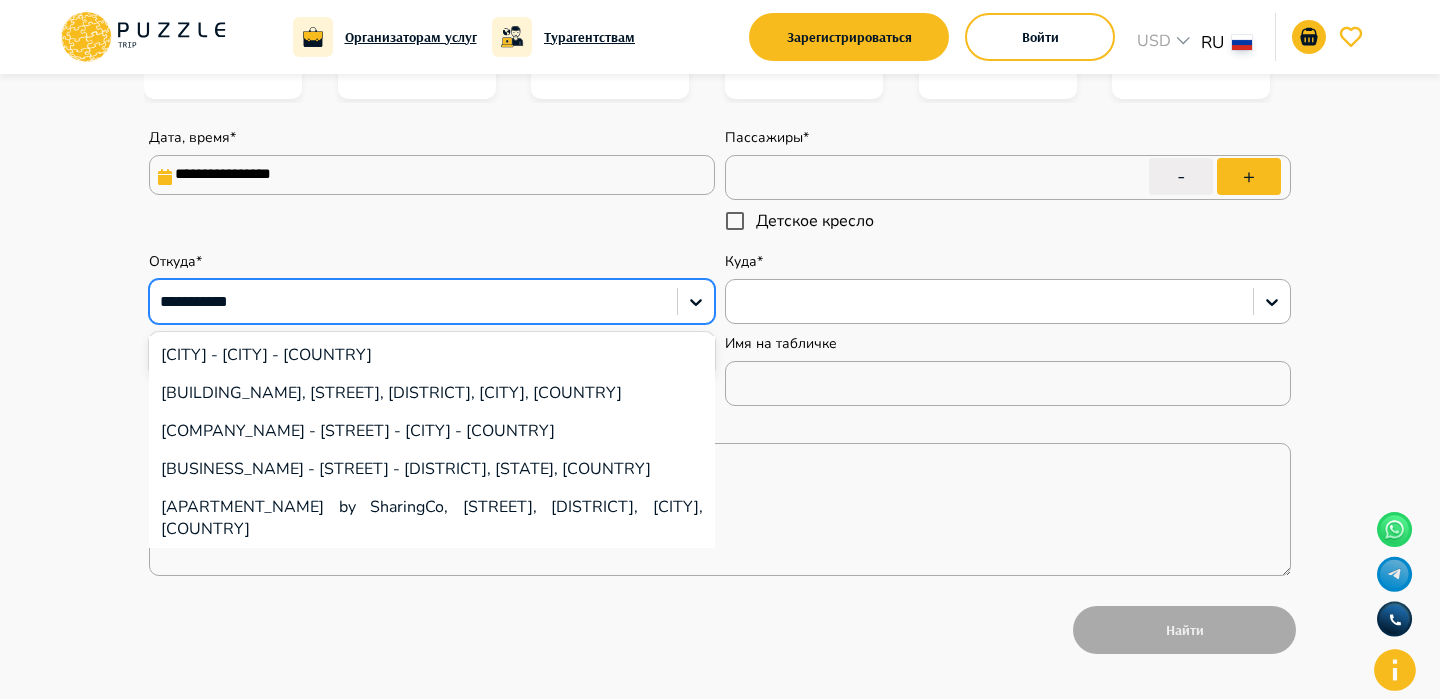 type on "*" 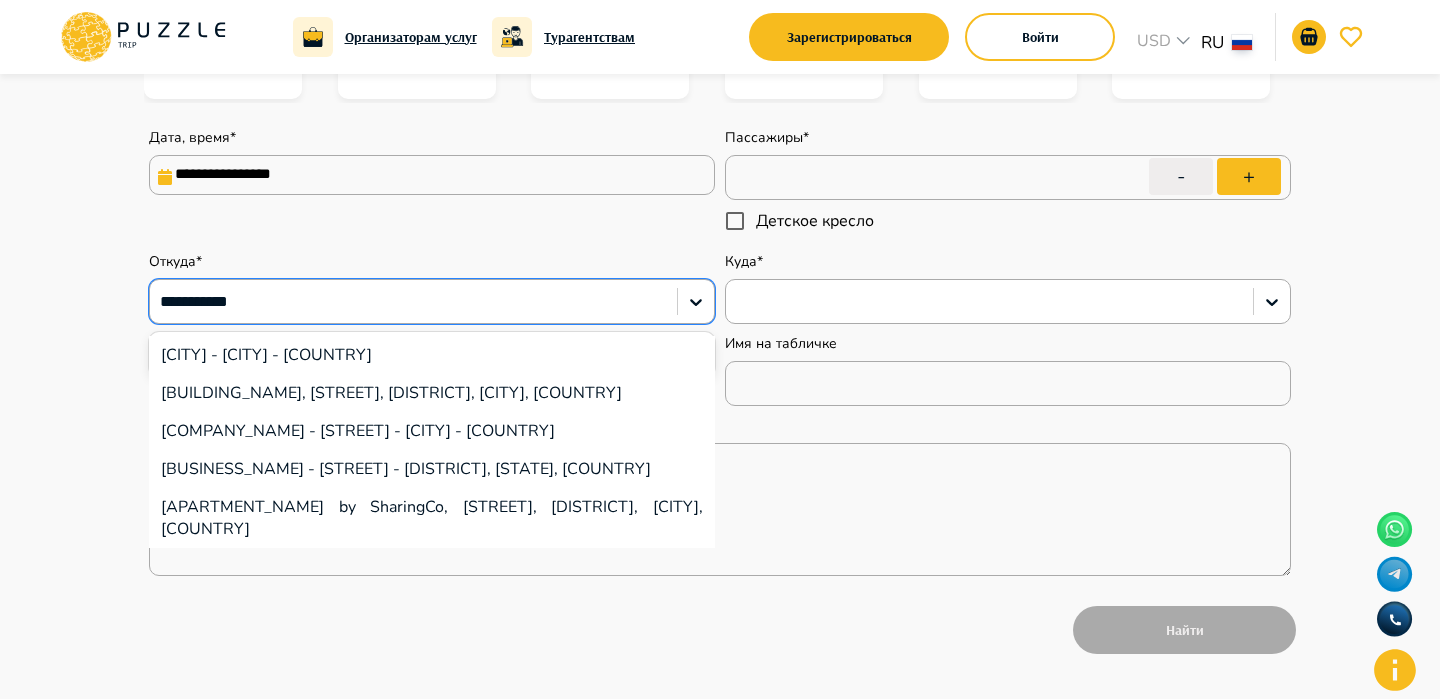 click on "[CITY] - [CITY] - [COUNTRY]" at bounding box center [432, 355] 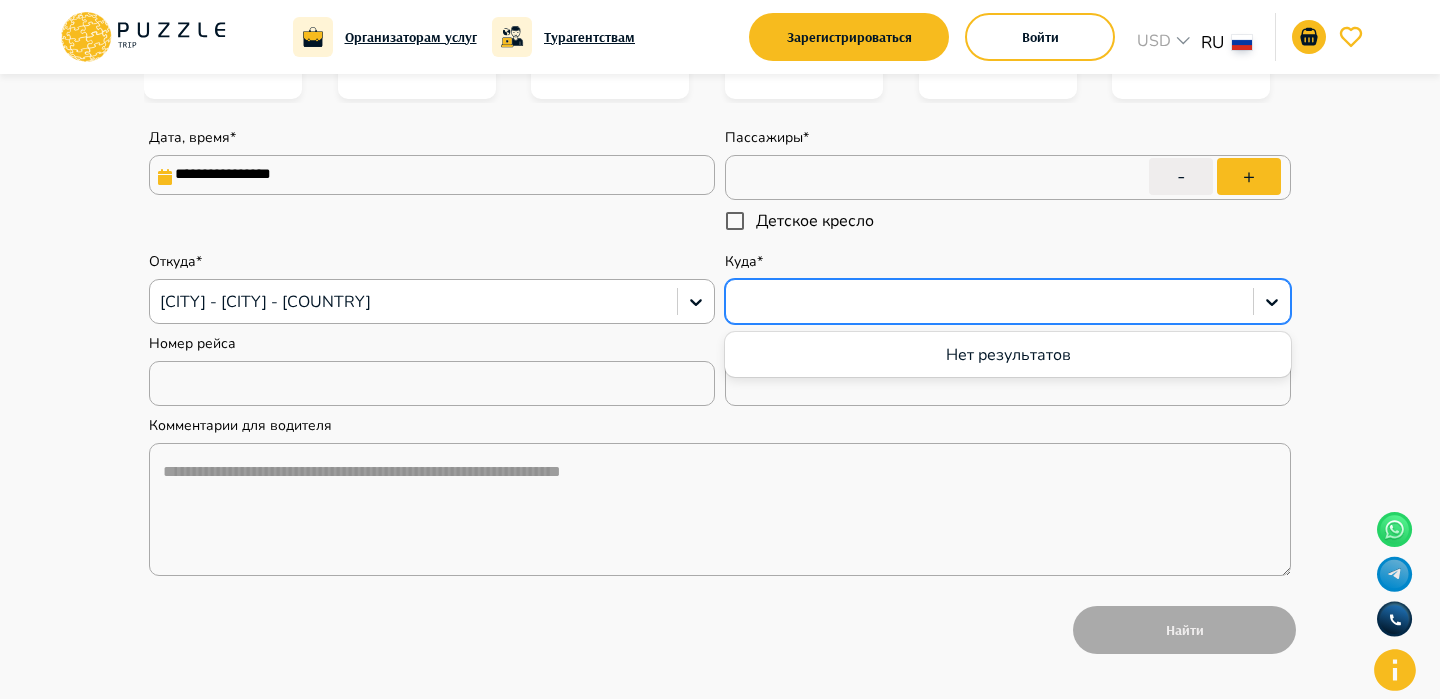 click at bounding box center (989, 302) 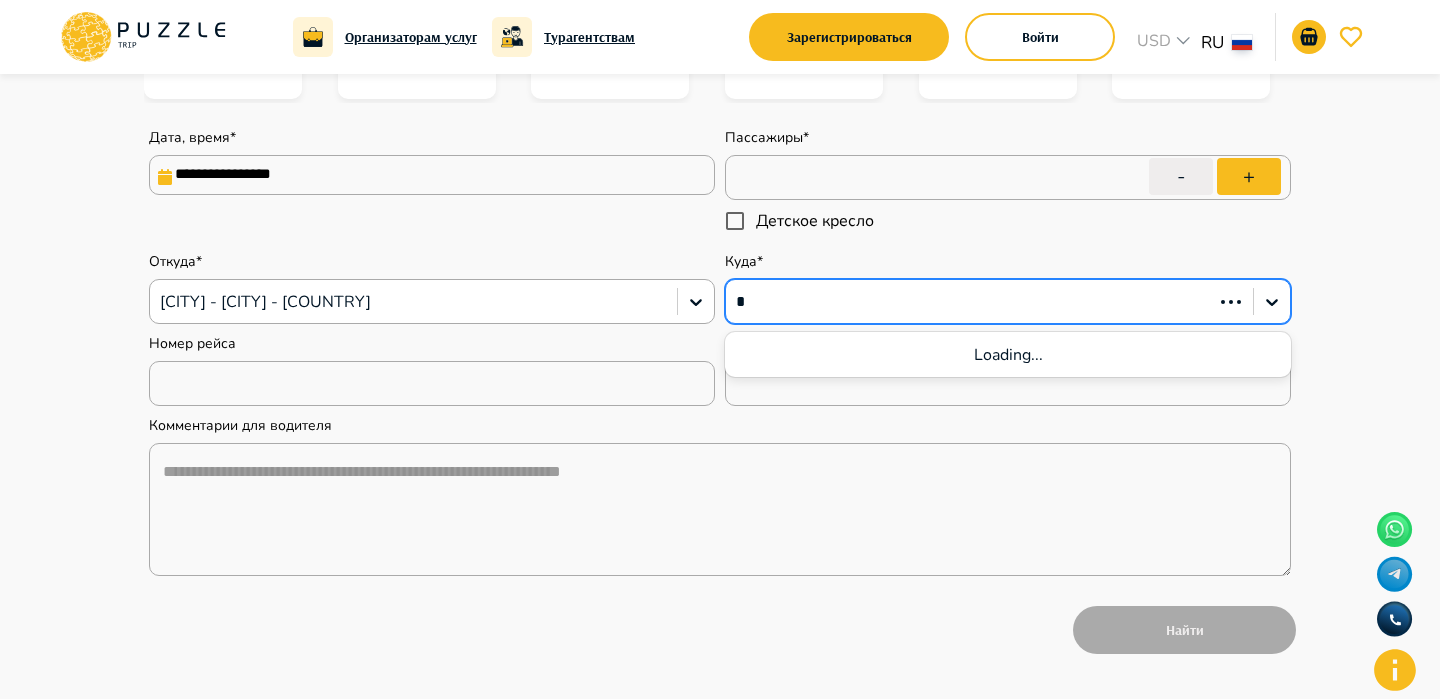 type on "*" 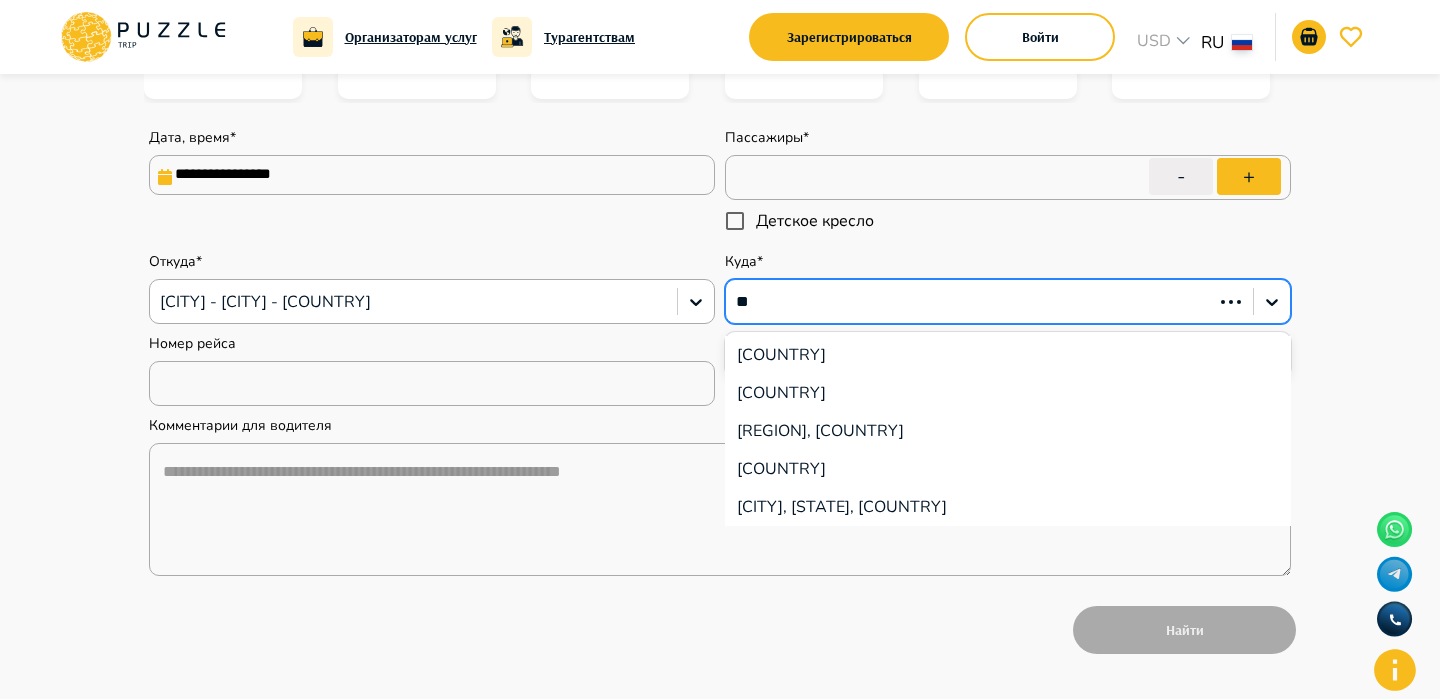 type on "*" 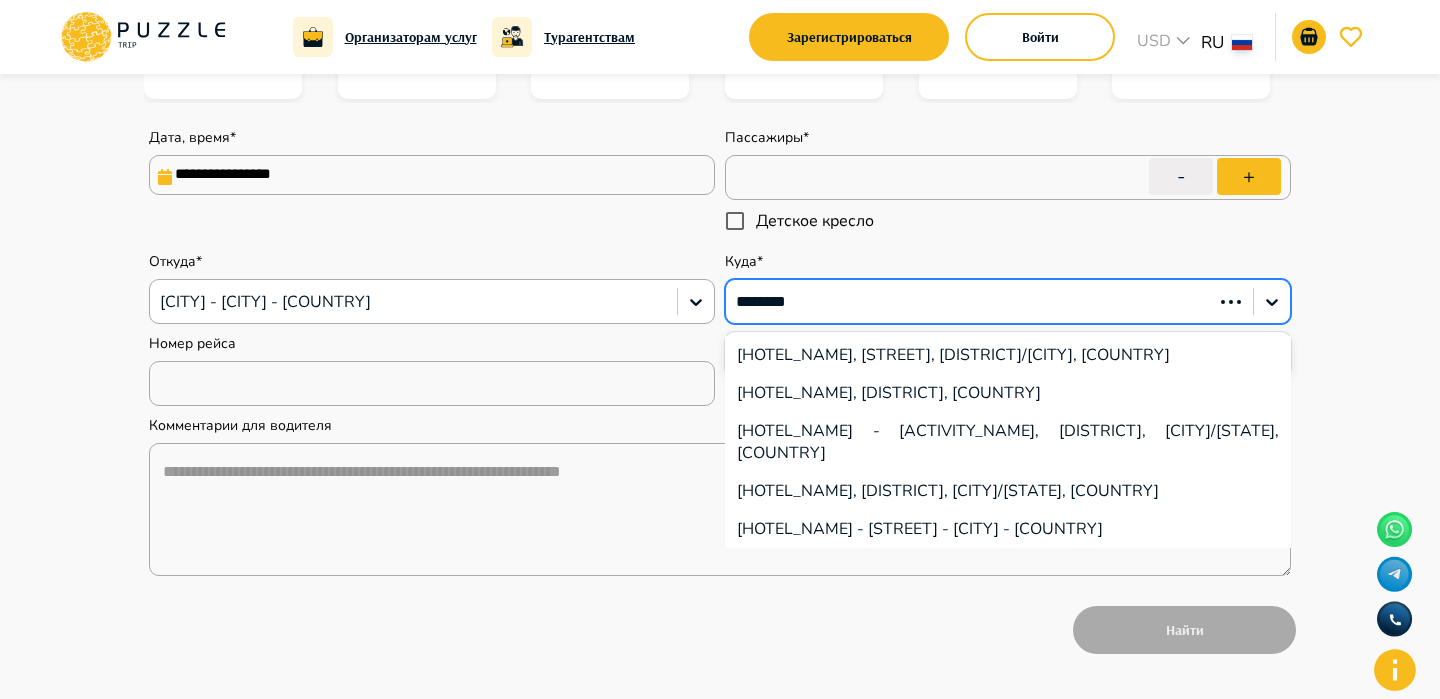 type on "*********" 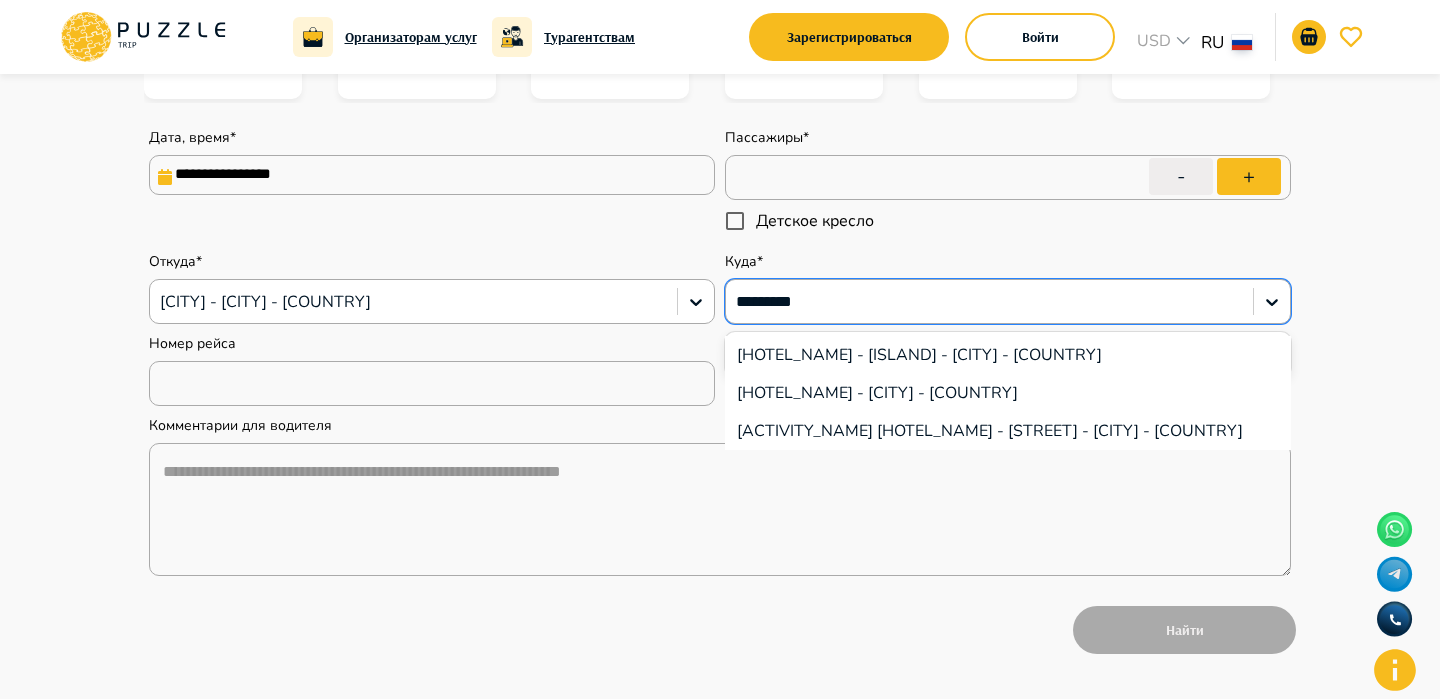 click on "[HOTEL_NAME] - [ISLAND] - [CITY] - [COUNTRY]" at bounding box center [1008, 355] 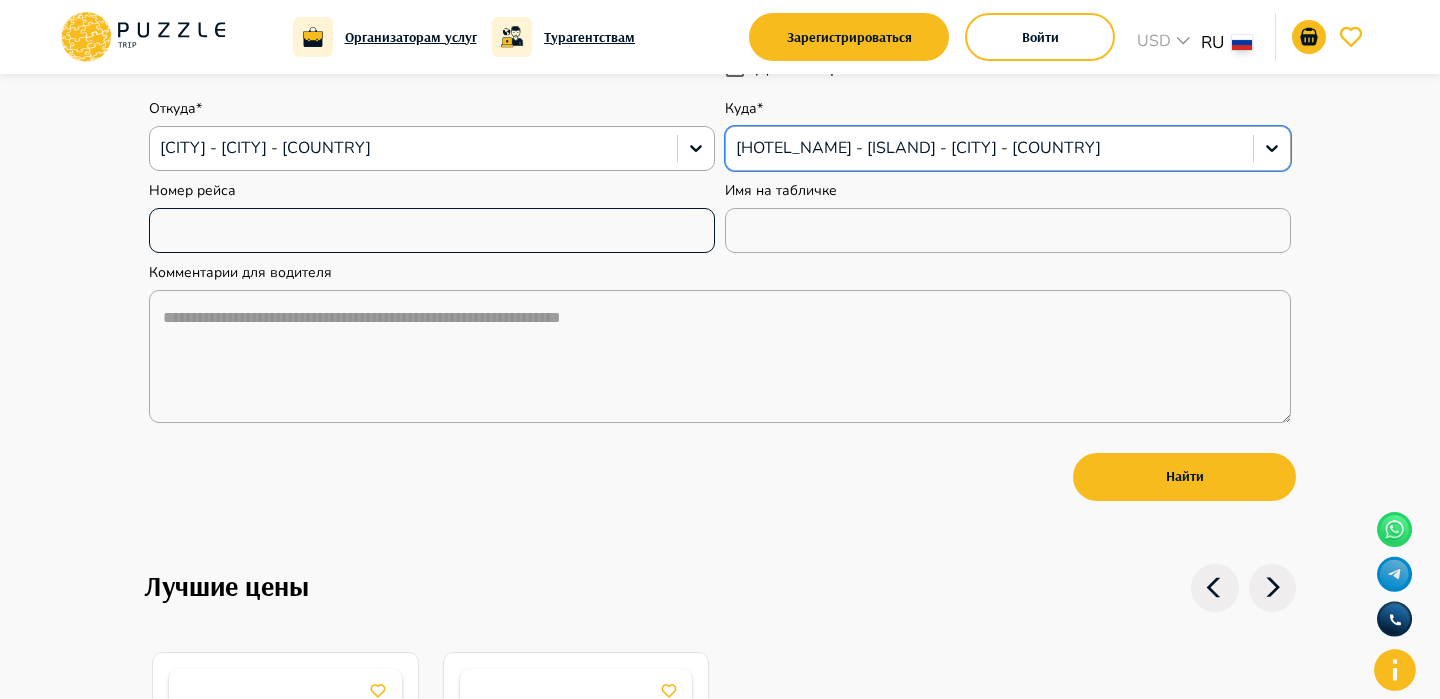 scroll, scrollTop: 597, scrollLeft: 0, axis: vertical 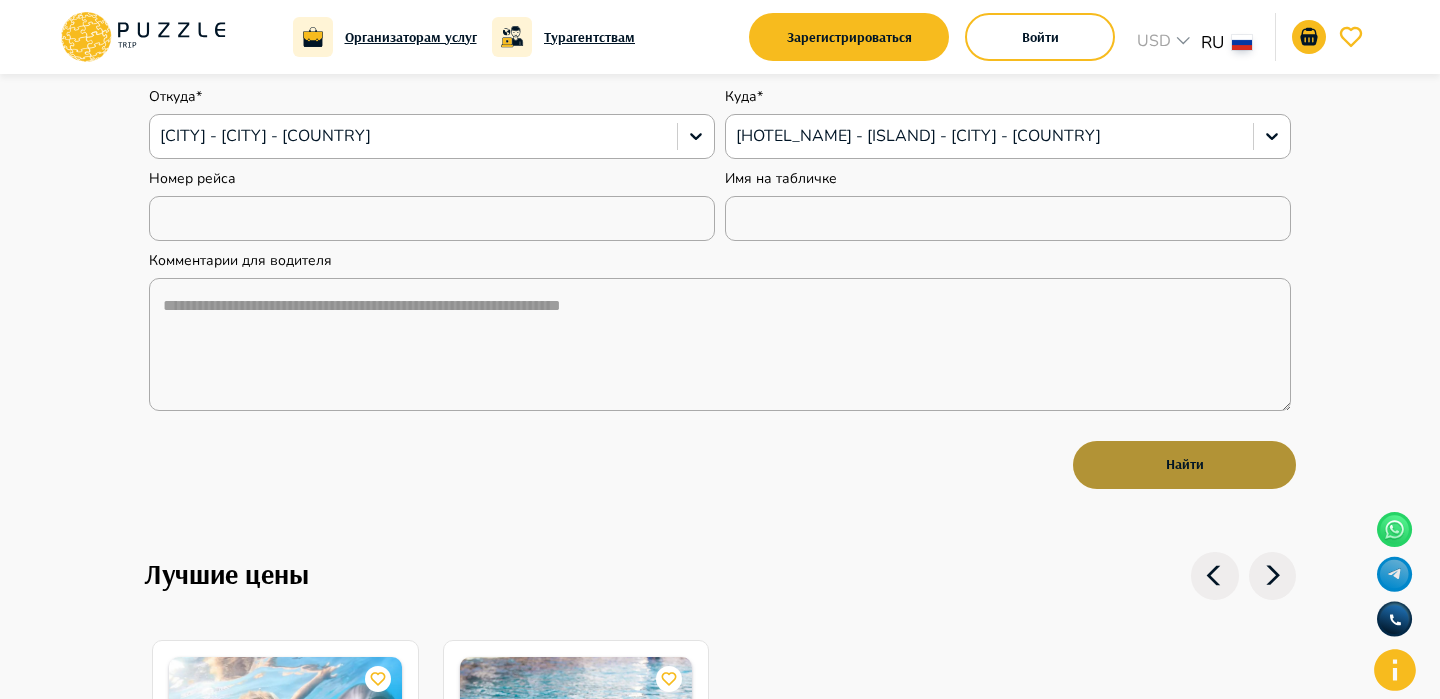 click on "Найти" at bounding box center [1184, 465] 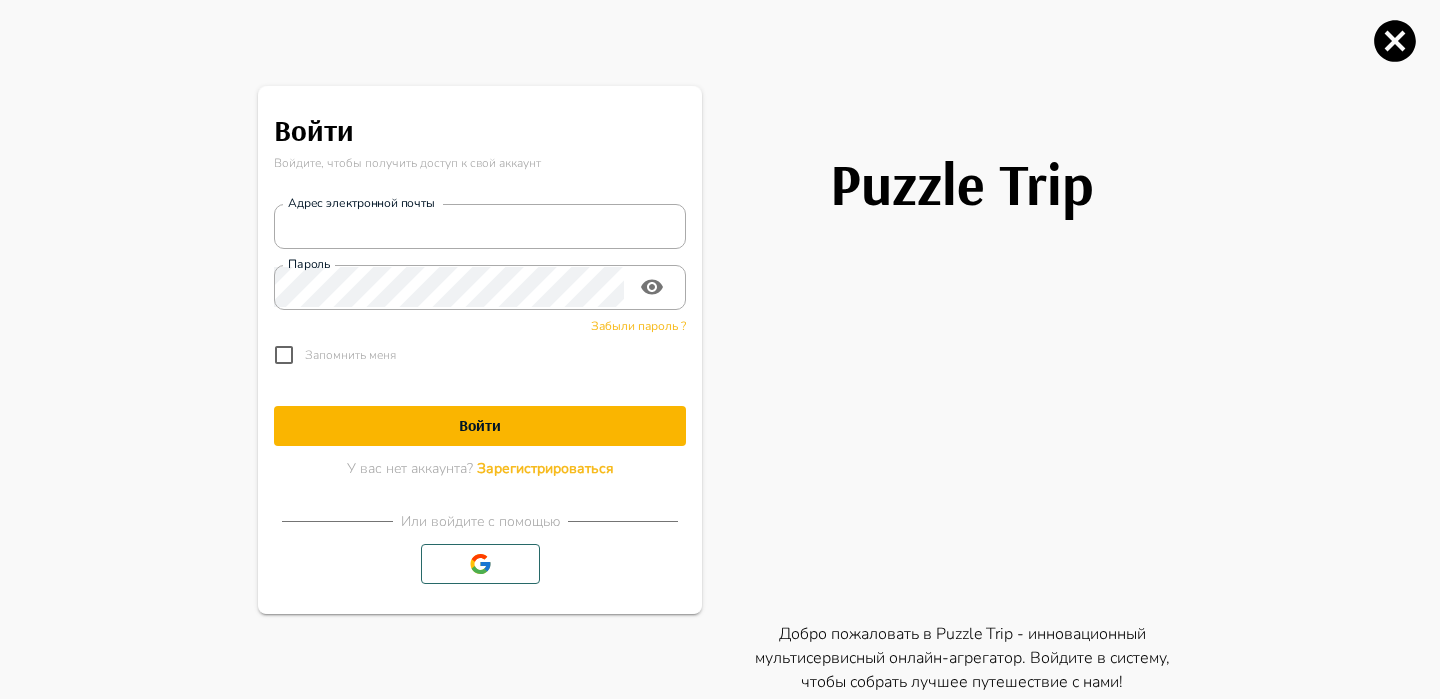 type on "*" 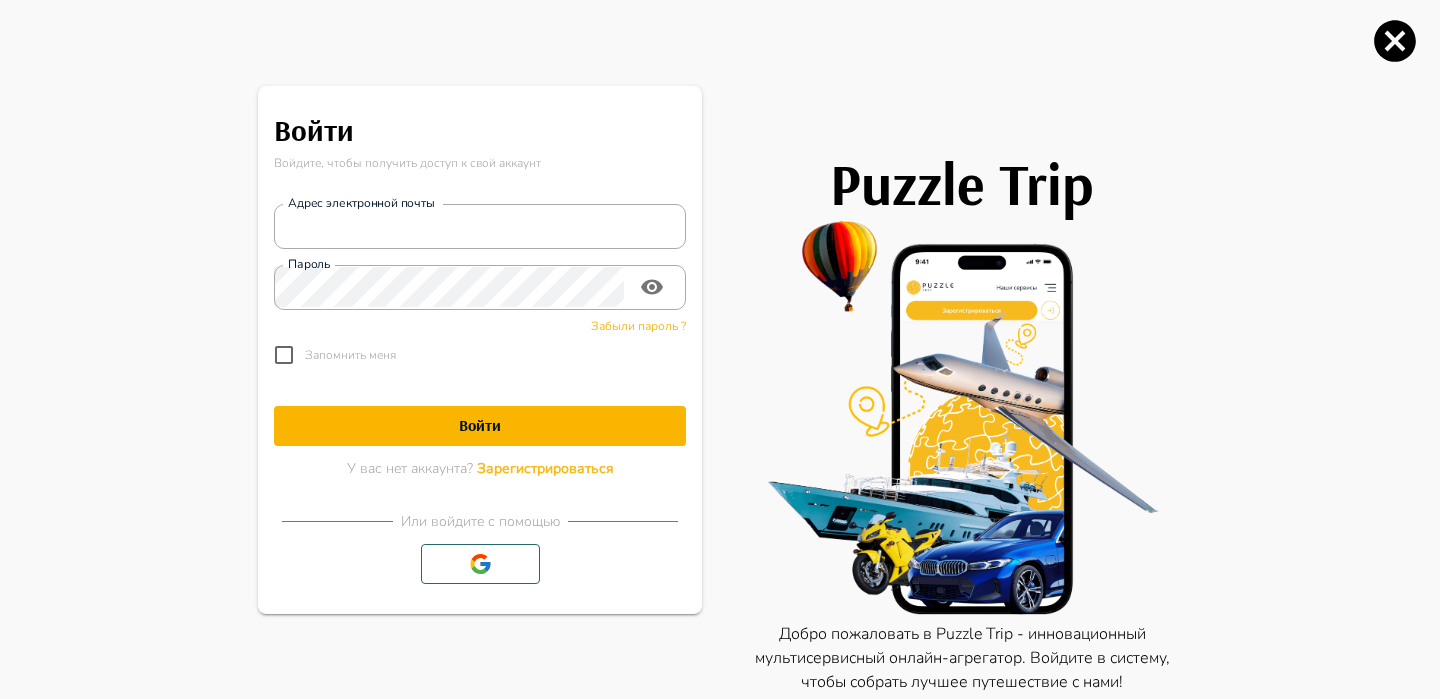 type on "**********" 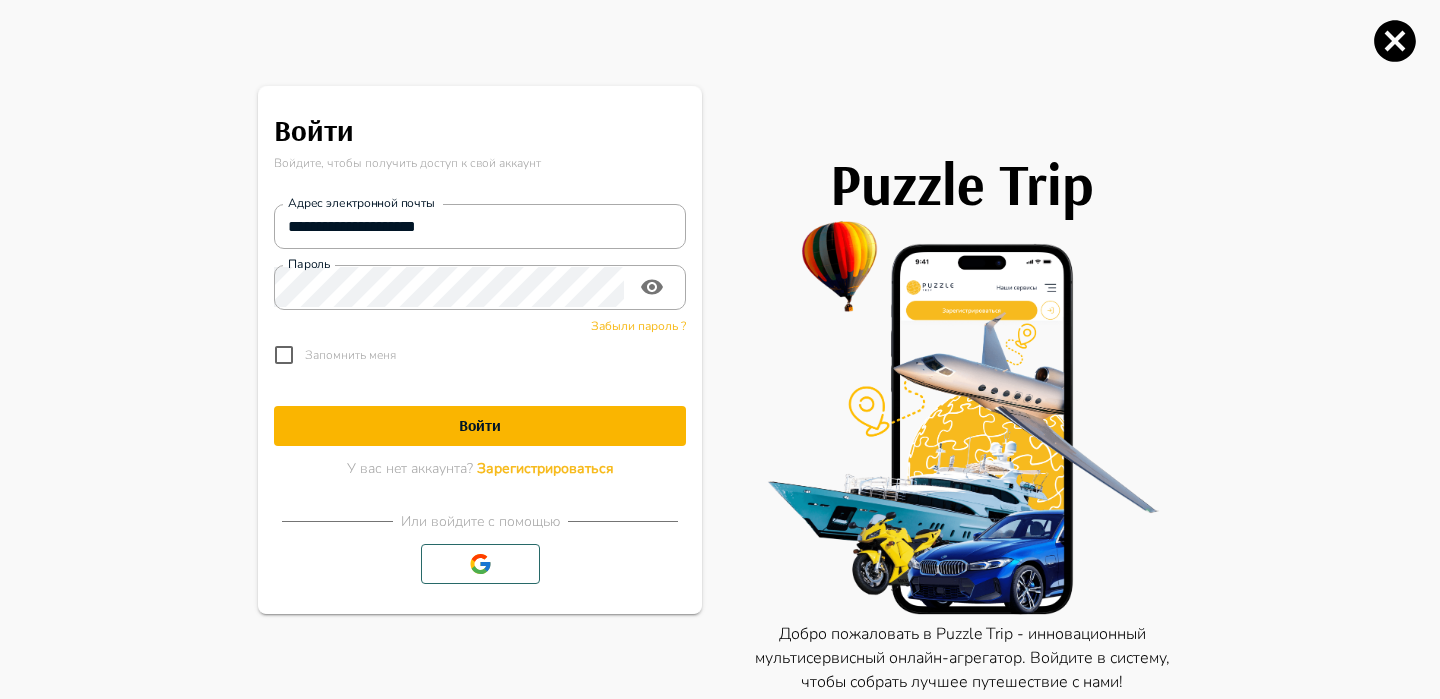 click on "Войти" at bounding box center [480, 425] 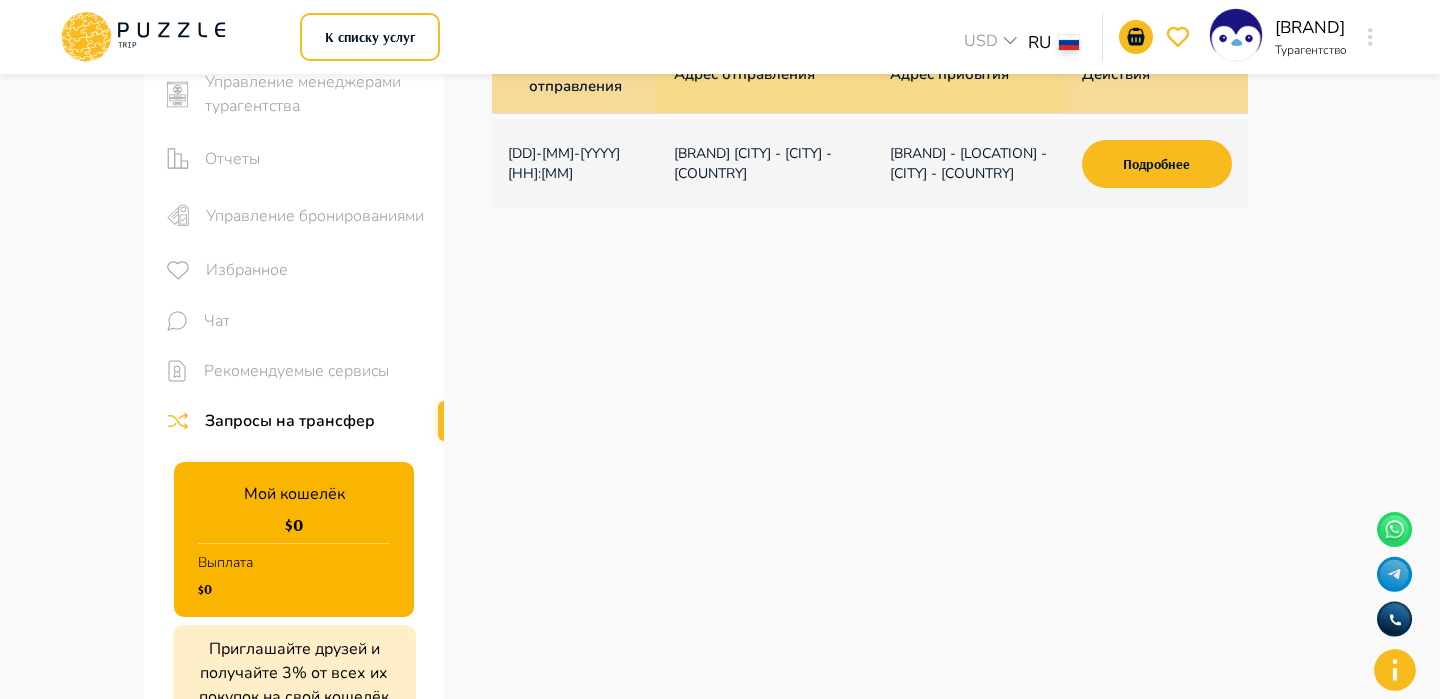 scroll, scrollTop: 201, scrollLeft: 0, axis: vertical 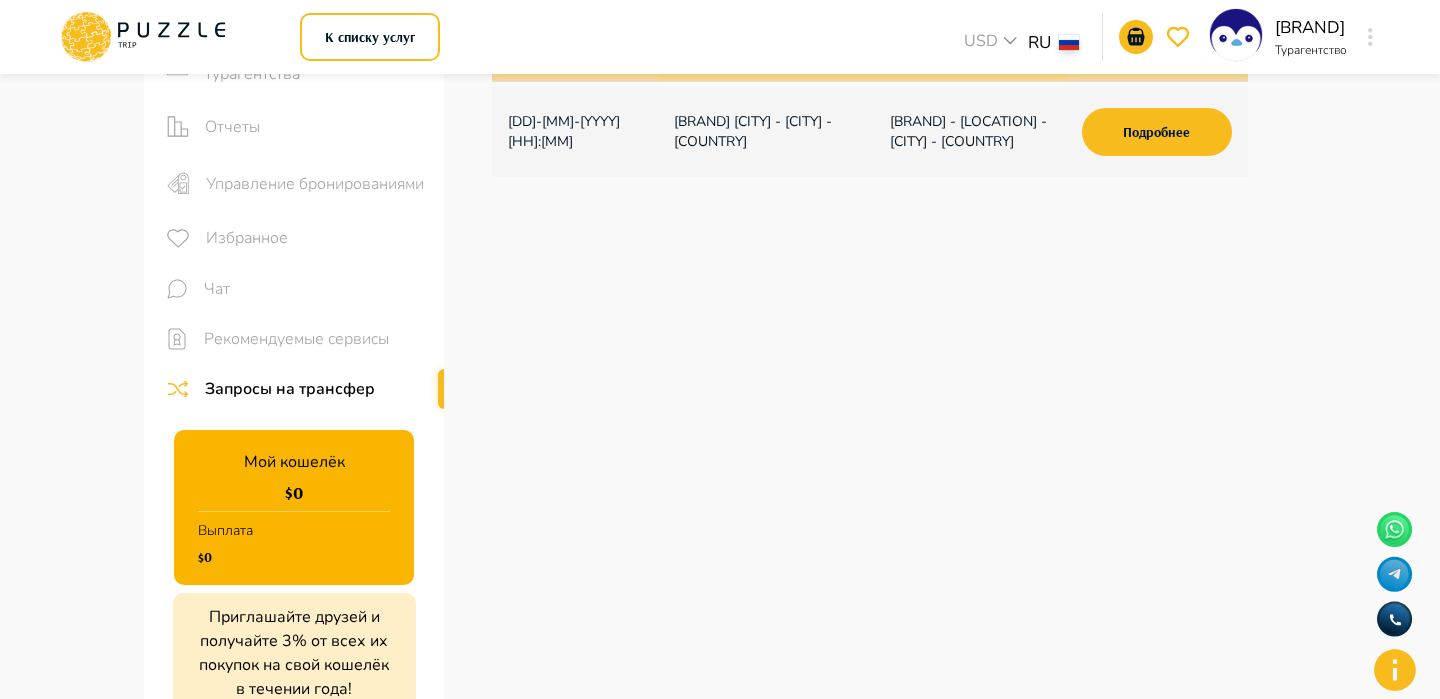 click on "[BRAND] [CITY] - [CITY] - [COUNTRY]" at bounding box center [766, 132] 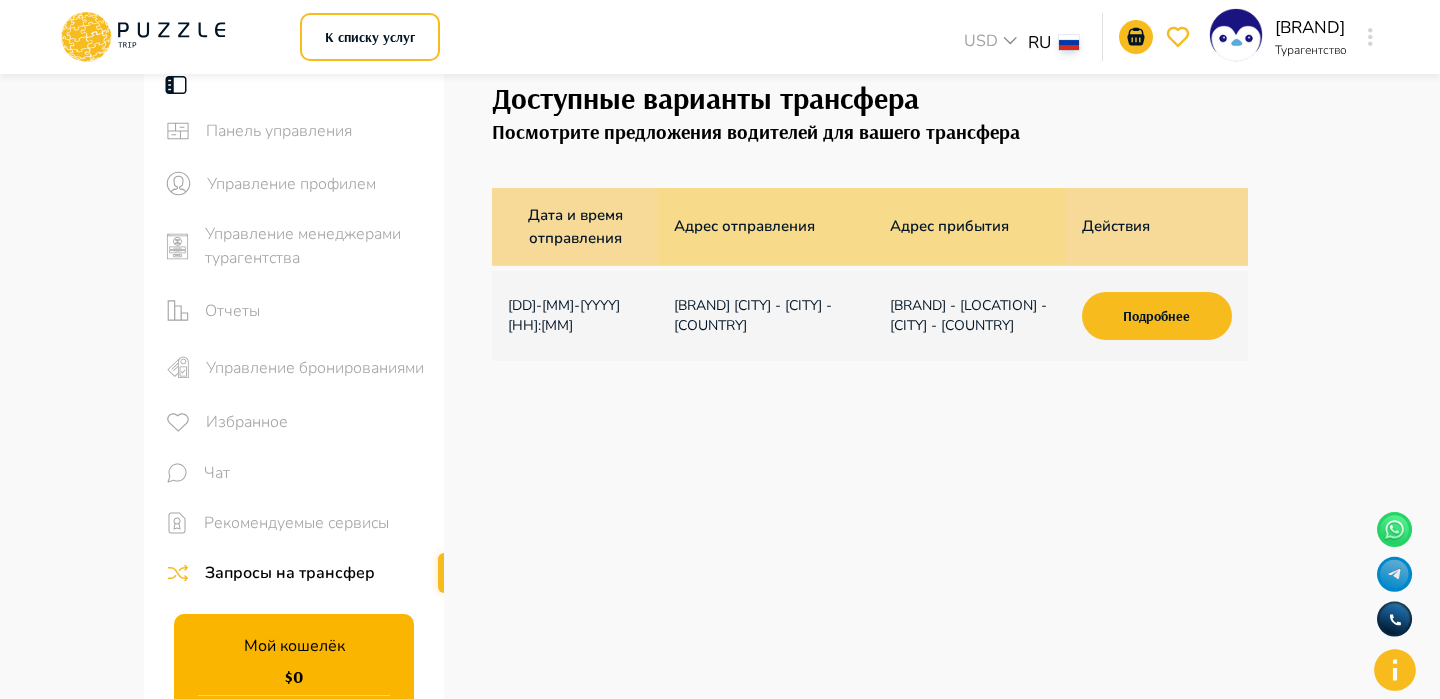 scroll, scrollTop: 0, scrollLeft: 0, axis: both 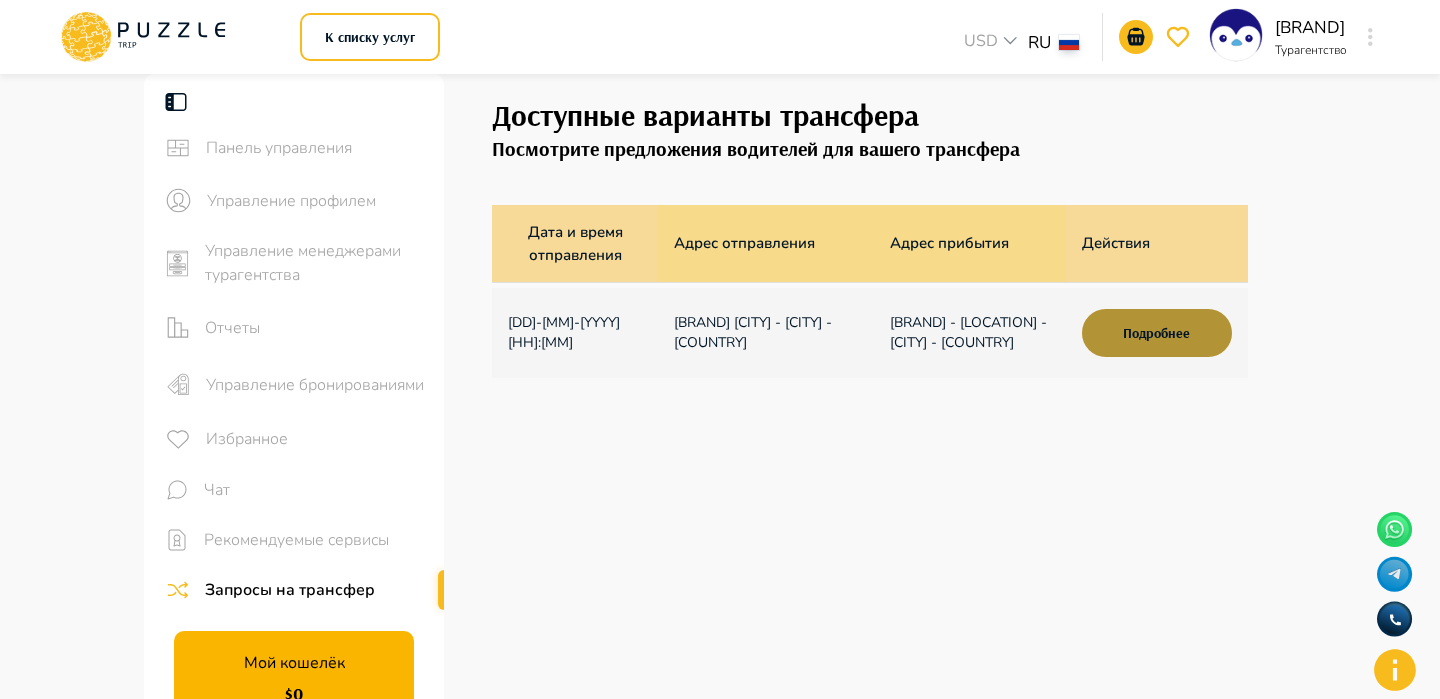 click on "Подробнее" at bounding box center (1157, 333) 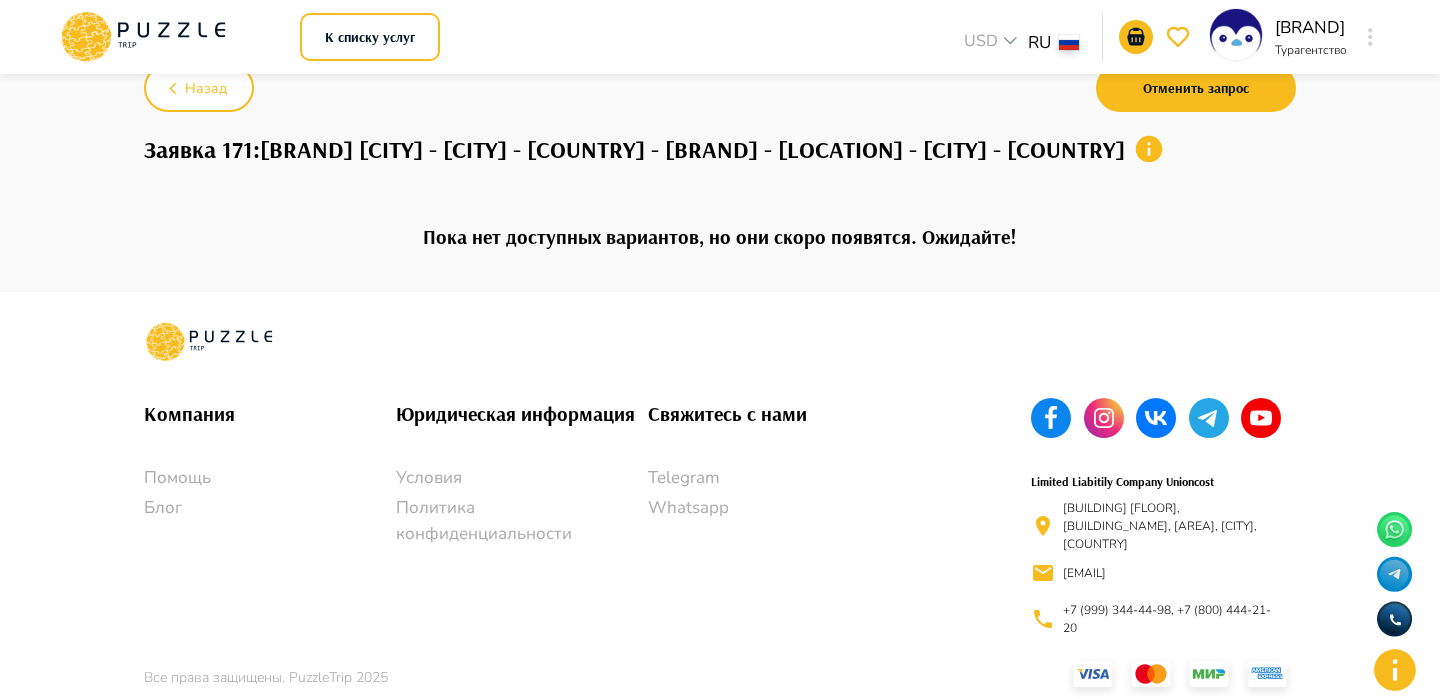 scroll, scrollTop: 0, scrollLeft: 0, axis: both 